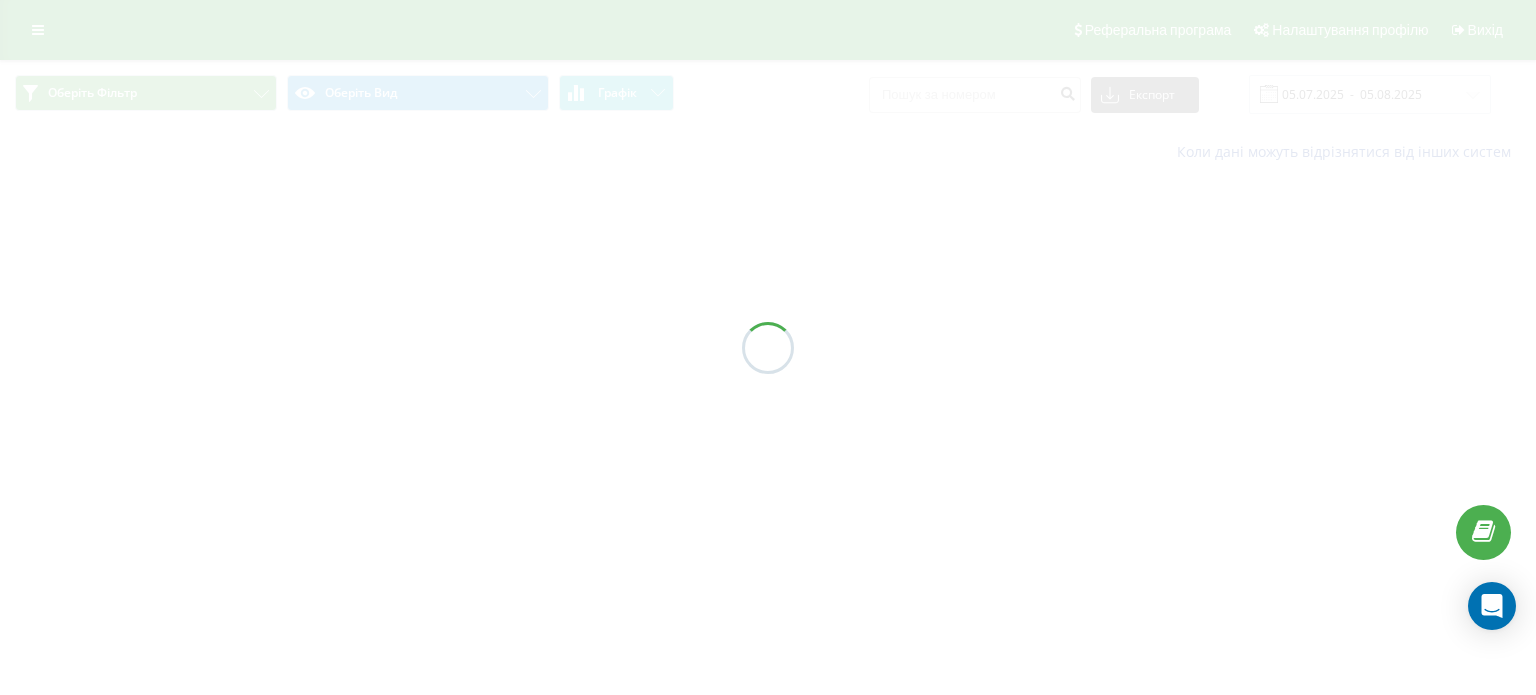 scroll, scrollTop: 0, scrollLeft: 0, axis: both 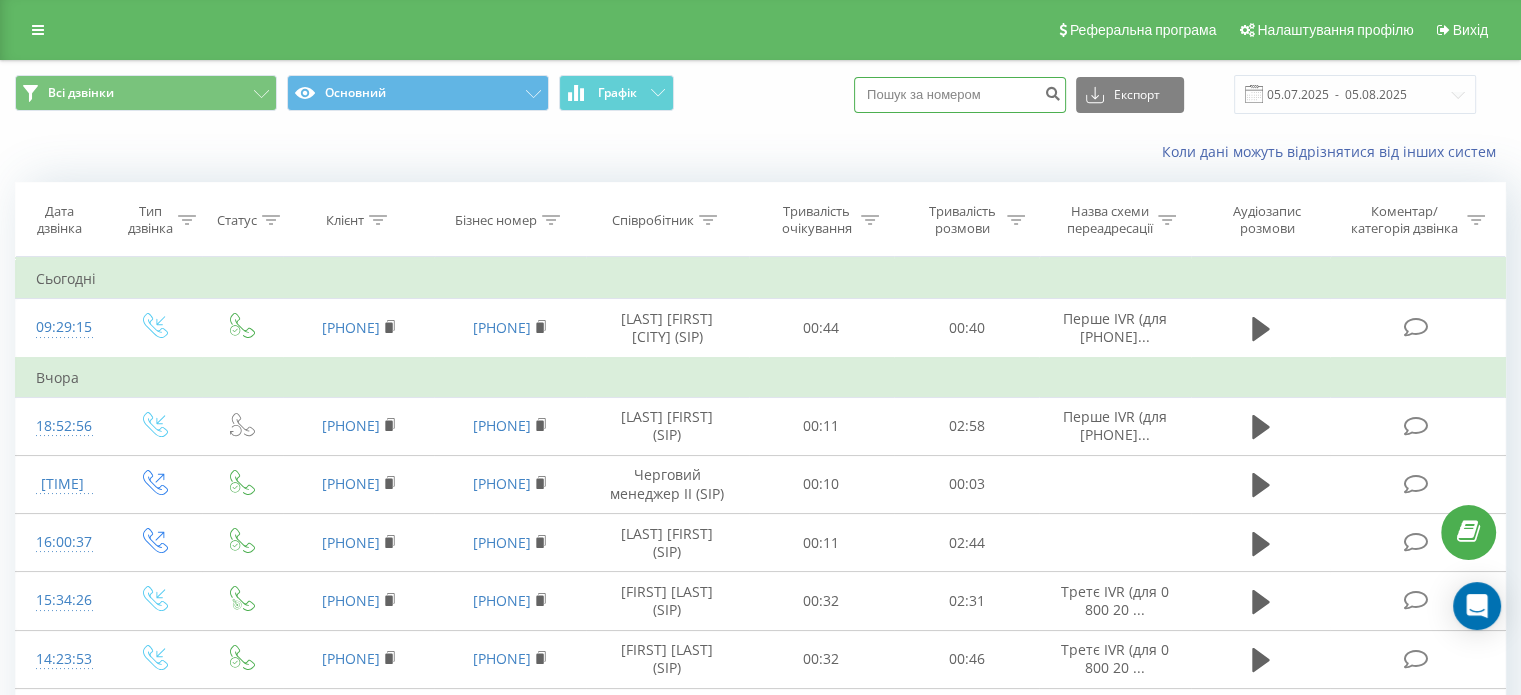 click at bounding box center (960, 95) 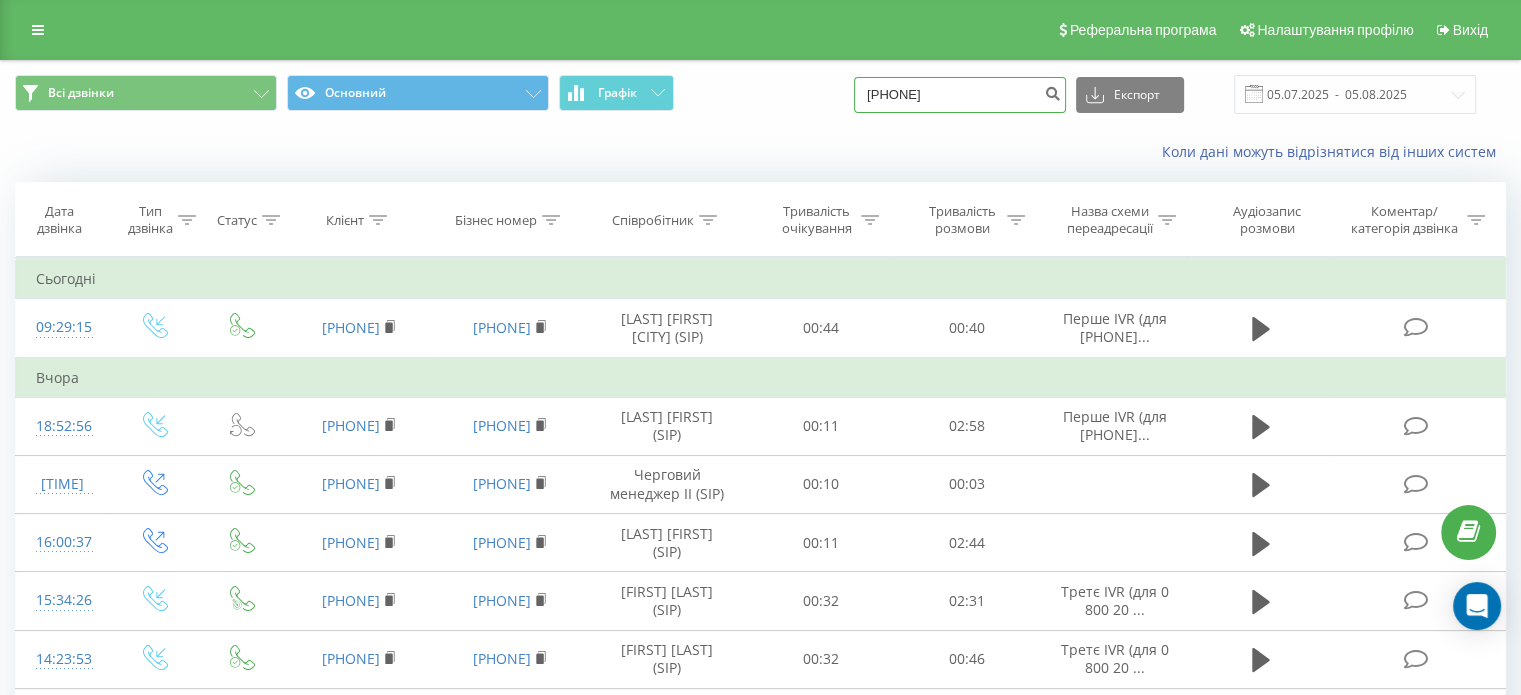 type on "380671715356" 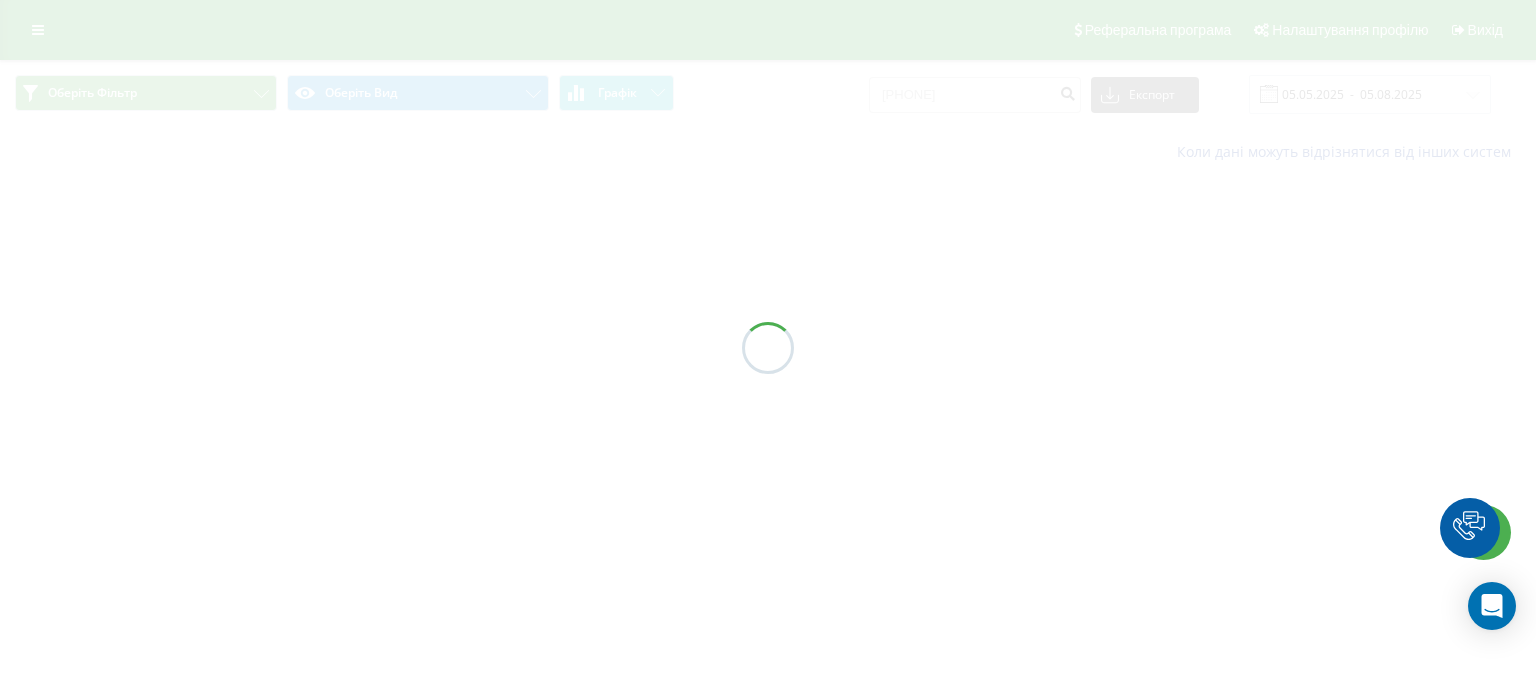 scroll, scrollTop: 0, scrollLeft: 0, axis: both 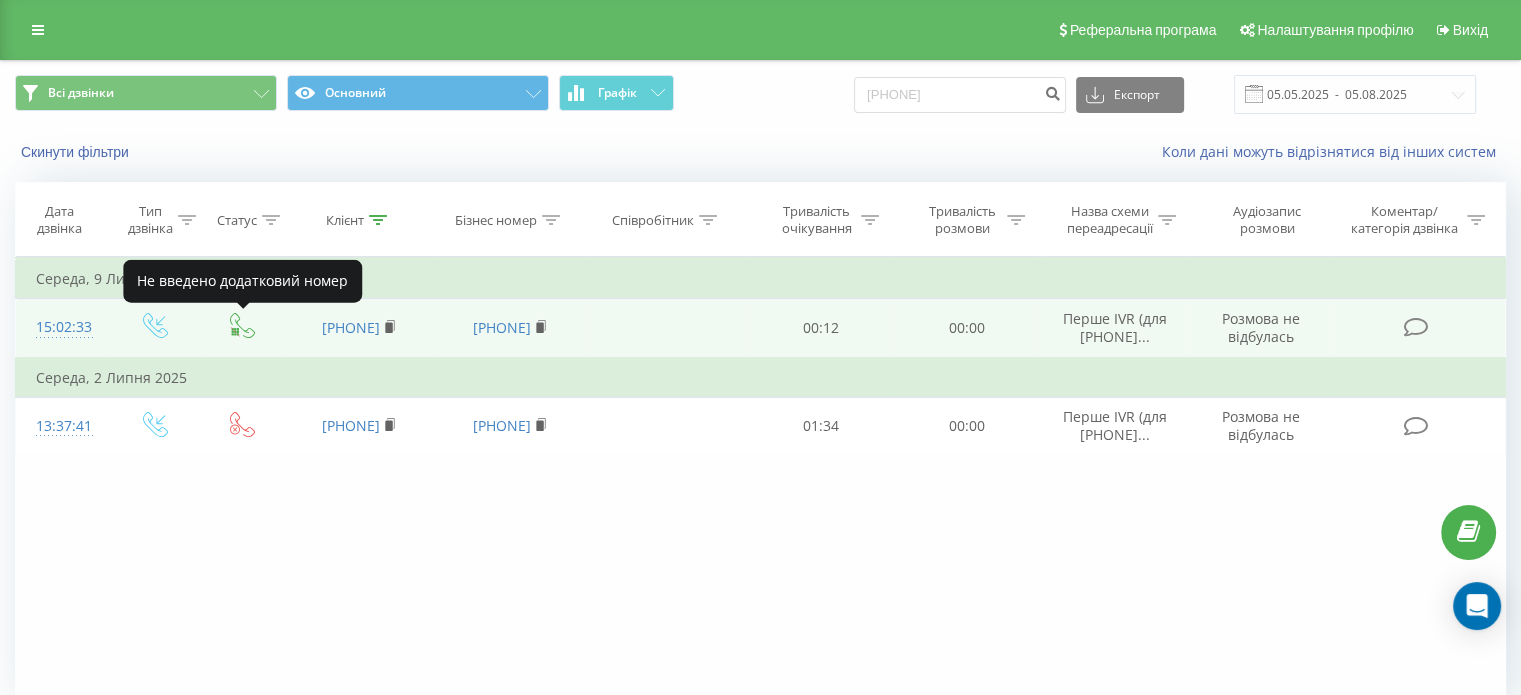 click 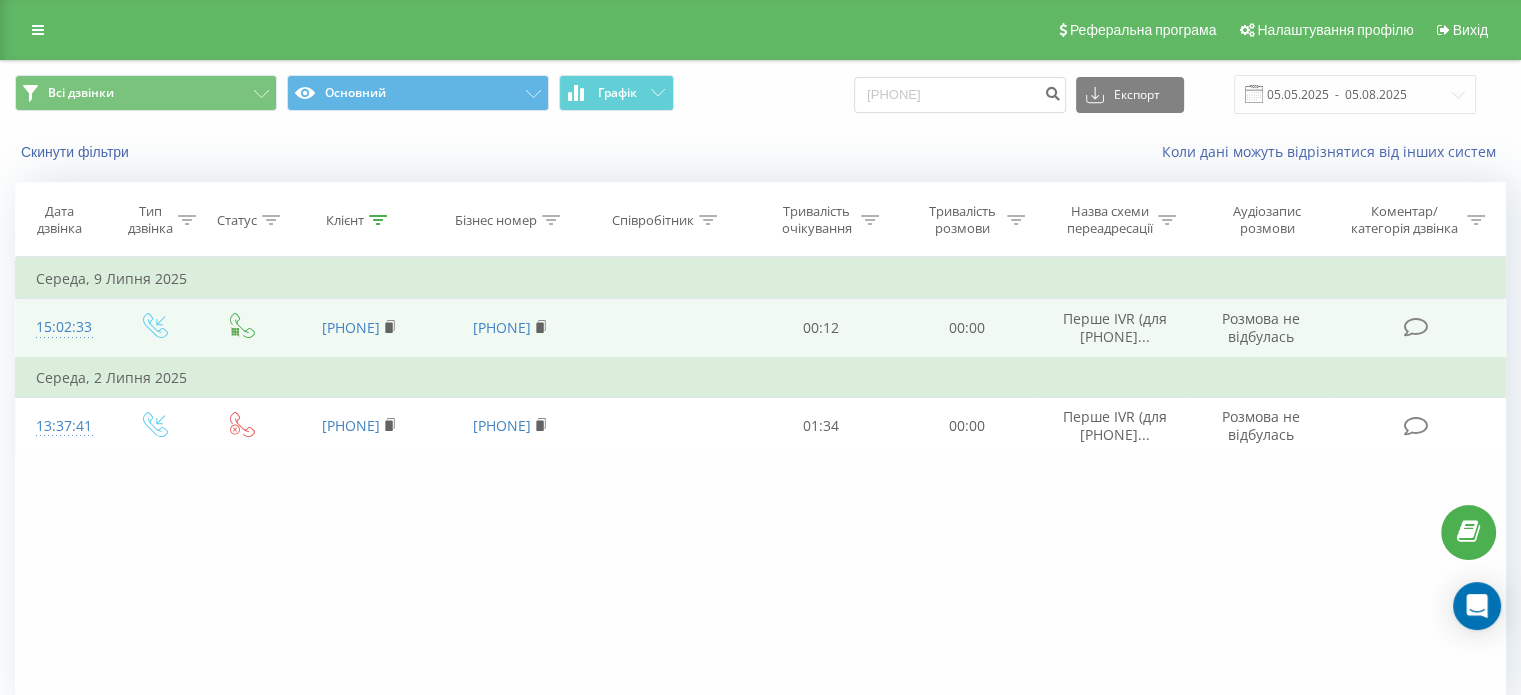 click 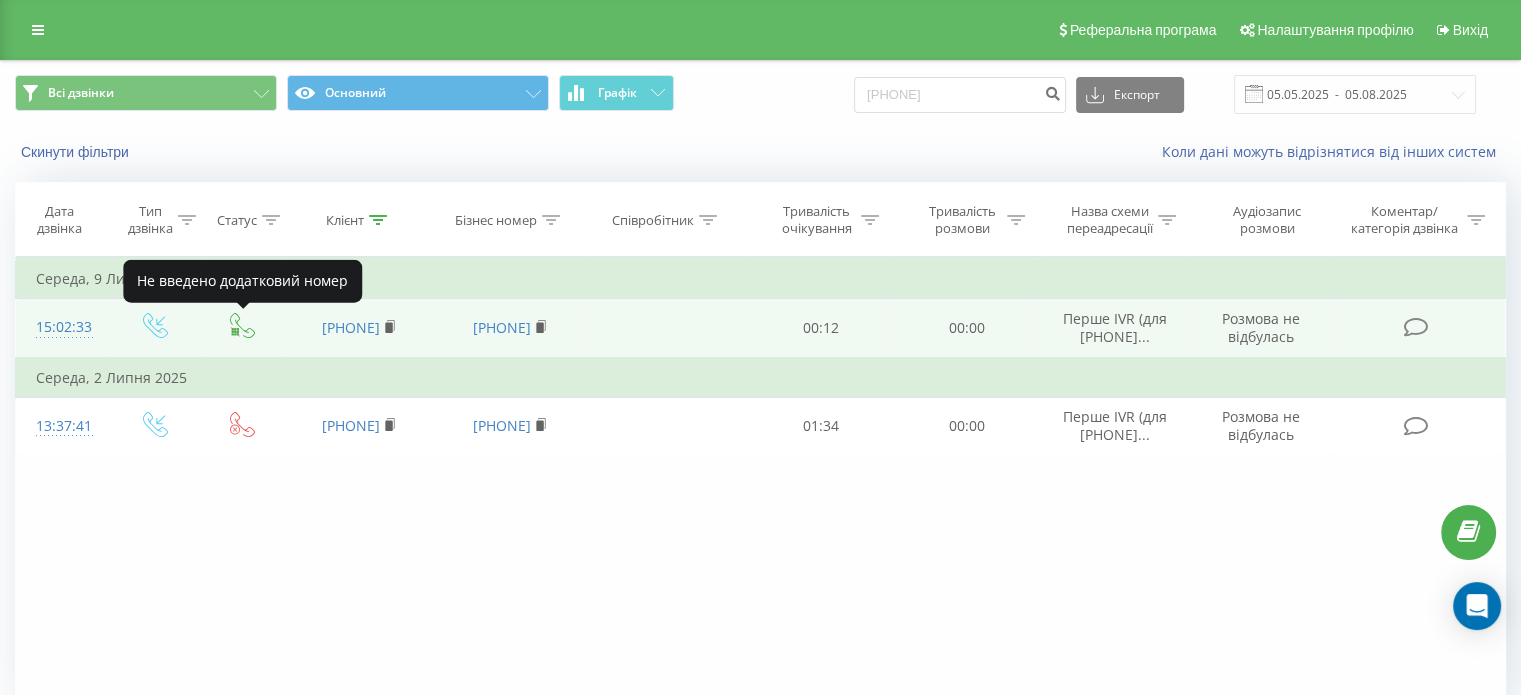 click 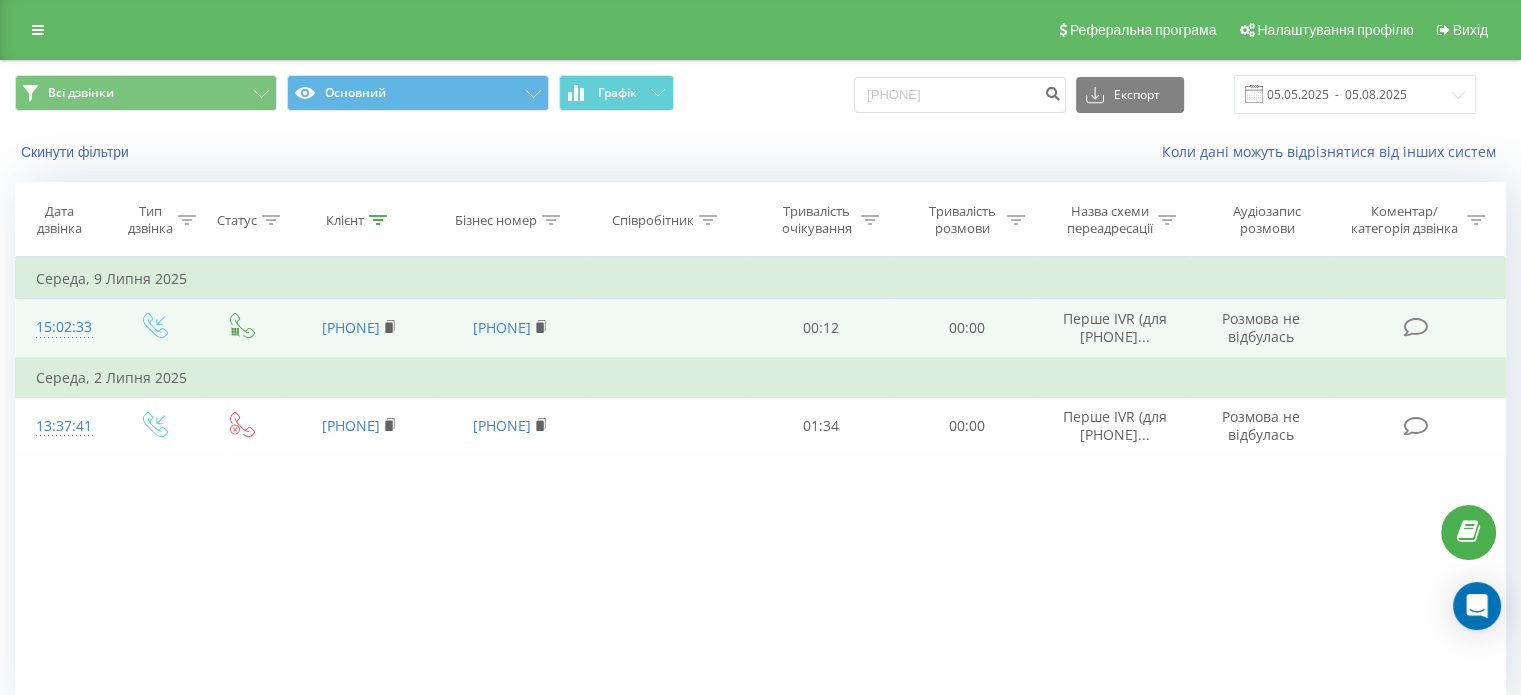 click at bounding box center (667, 328) 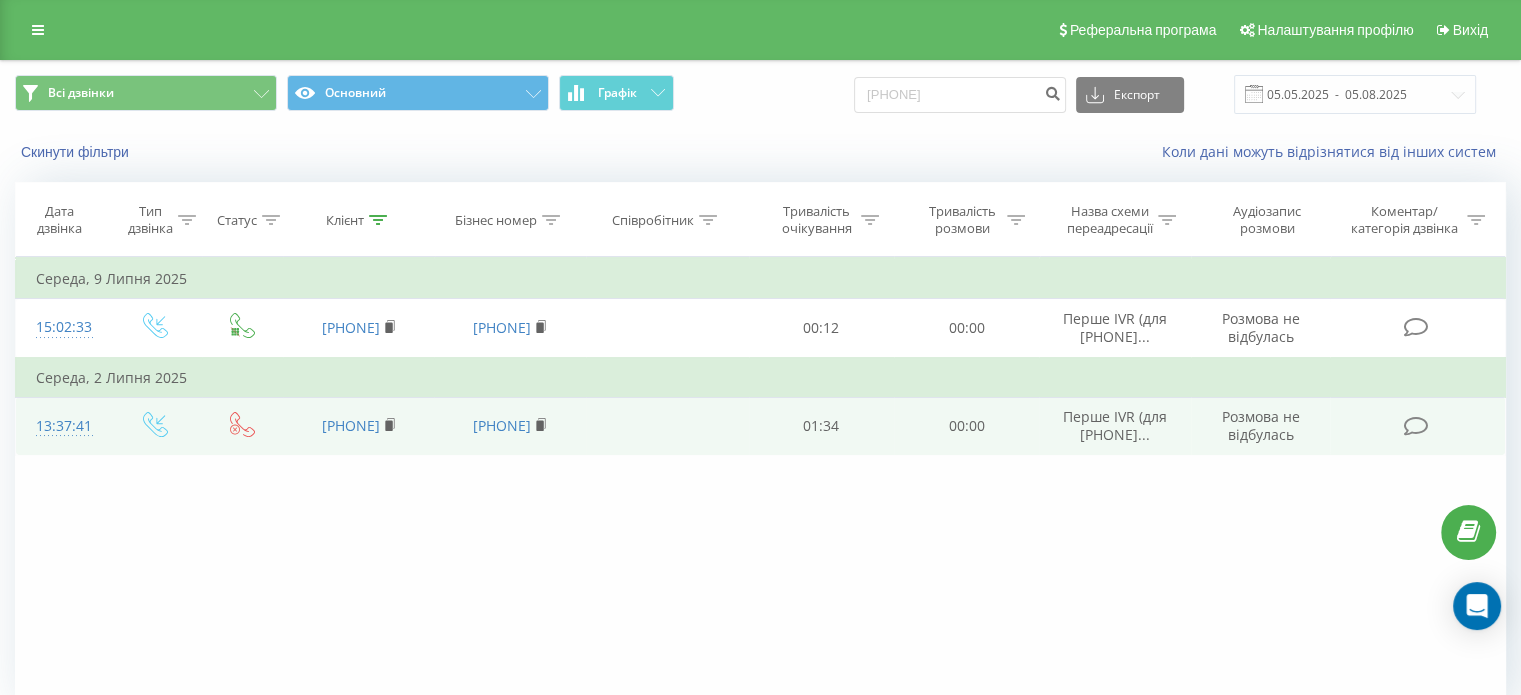 click on "01:34" at bounding box center [821, 426] 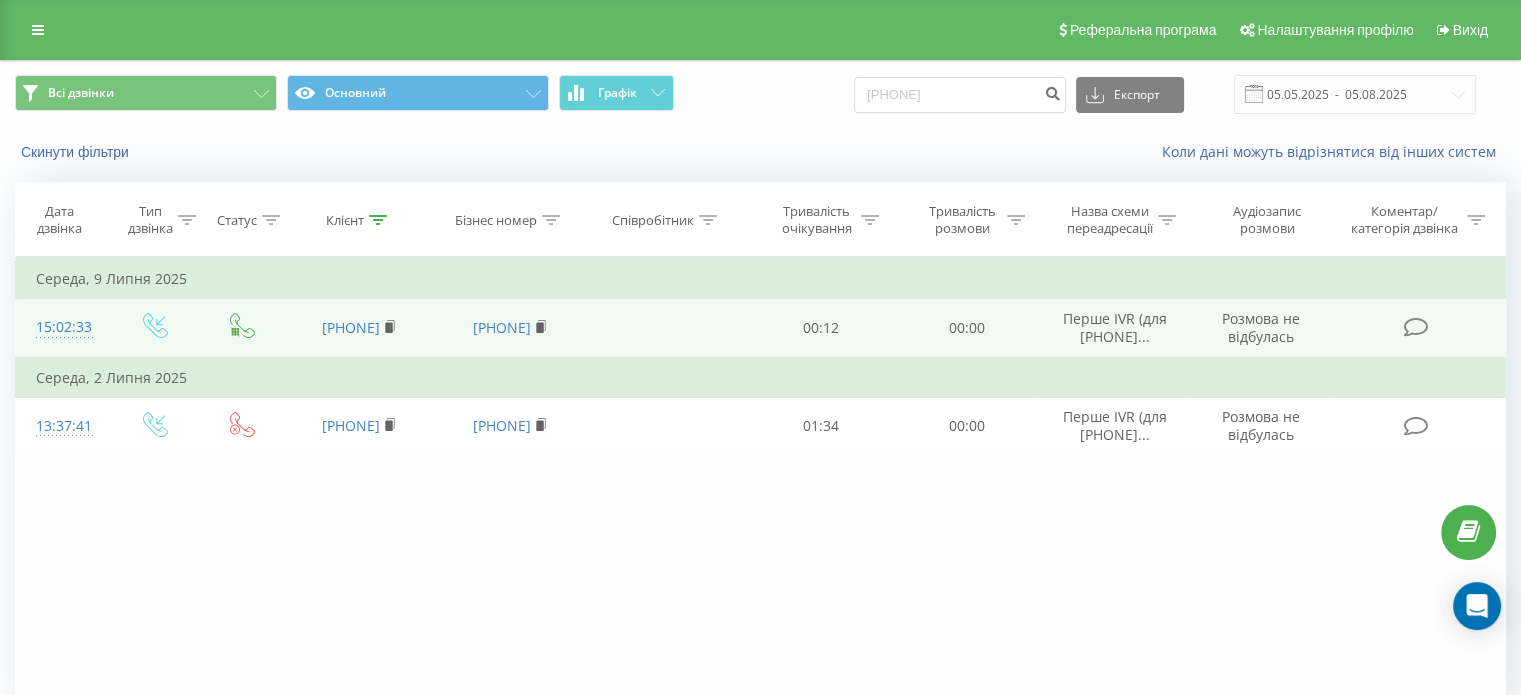 click 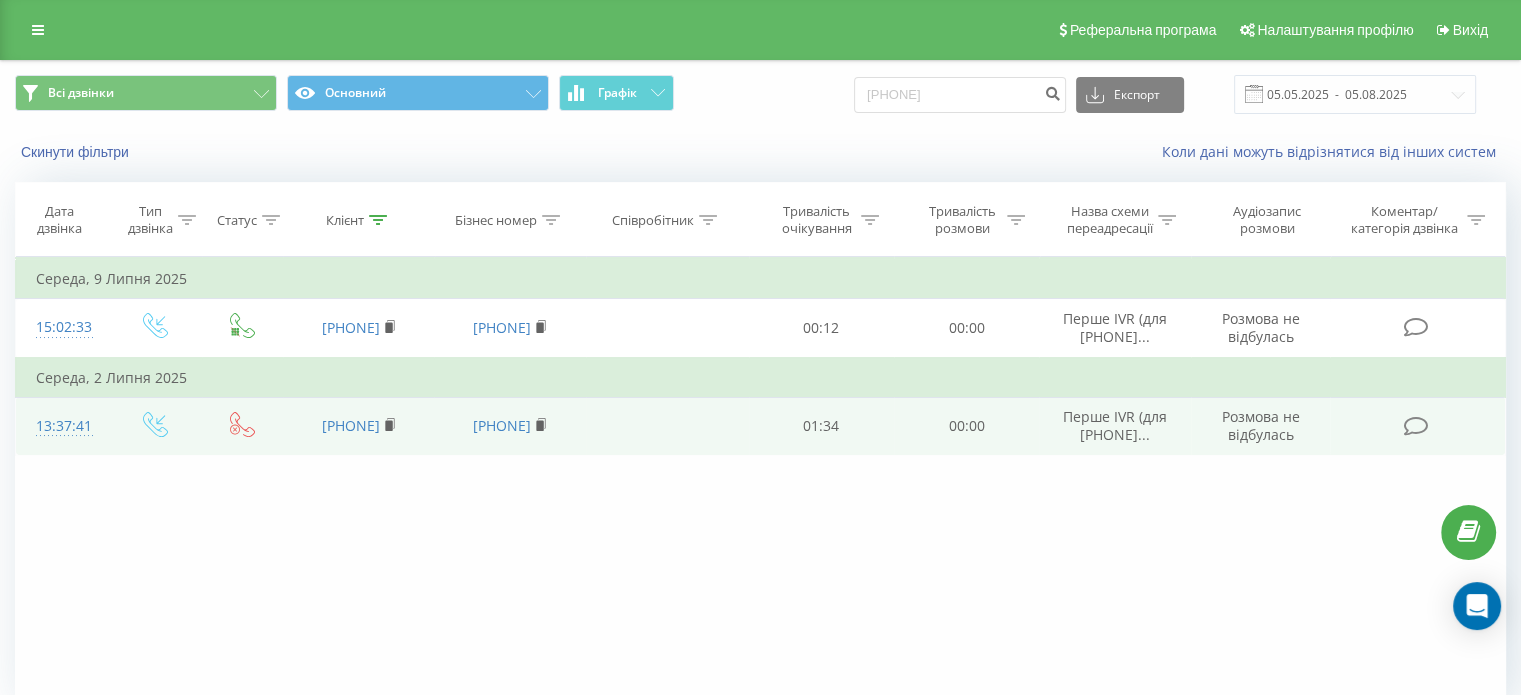 click on "00:00" at bounding box center (966, 426) 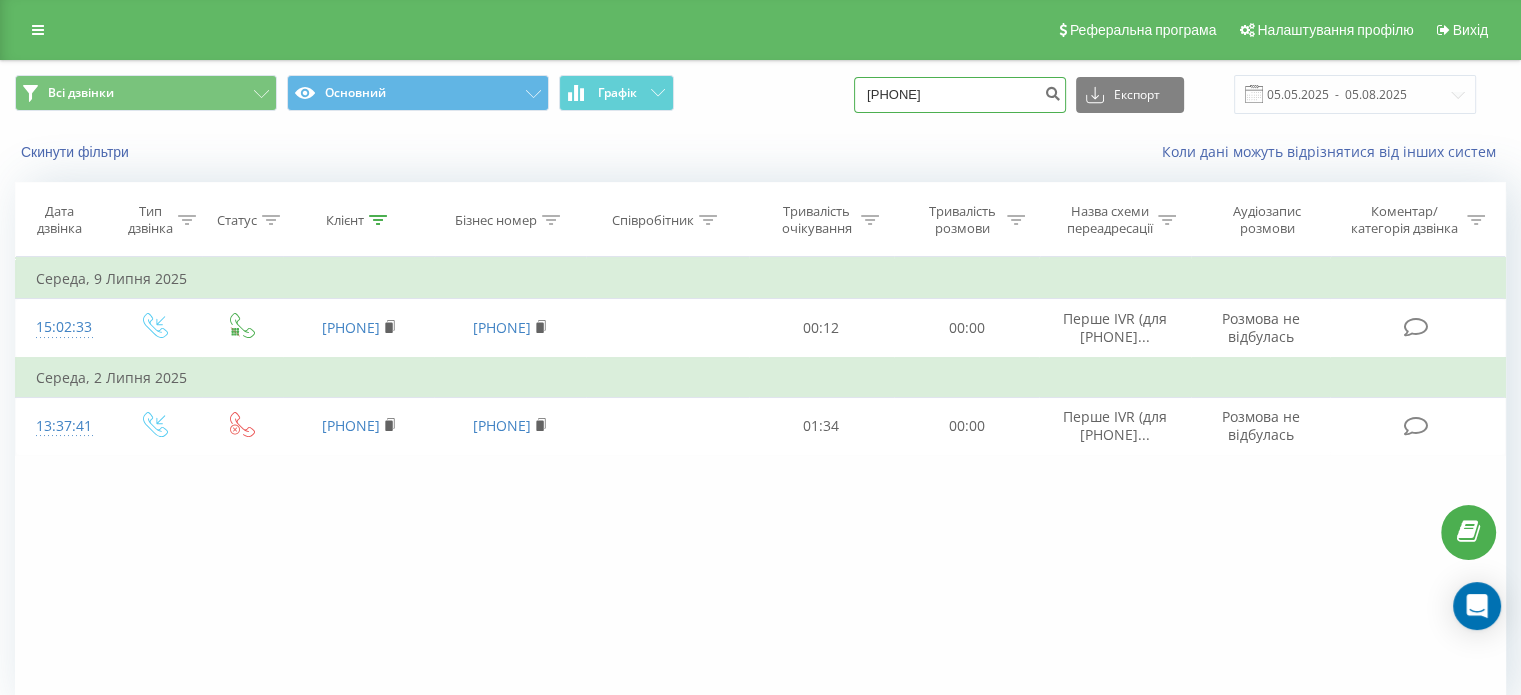 drag, startPoint x: 1006, startPoint y: 95, endPoint x: 860, endPoint y: 123, distance: 148.66069 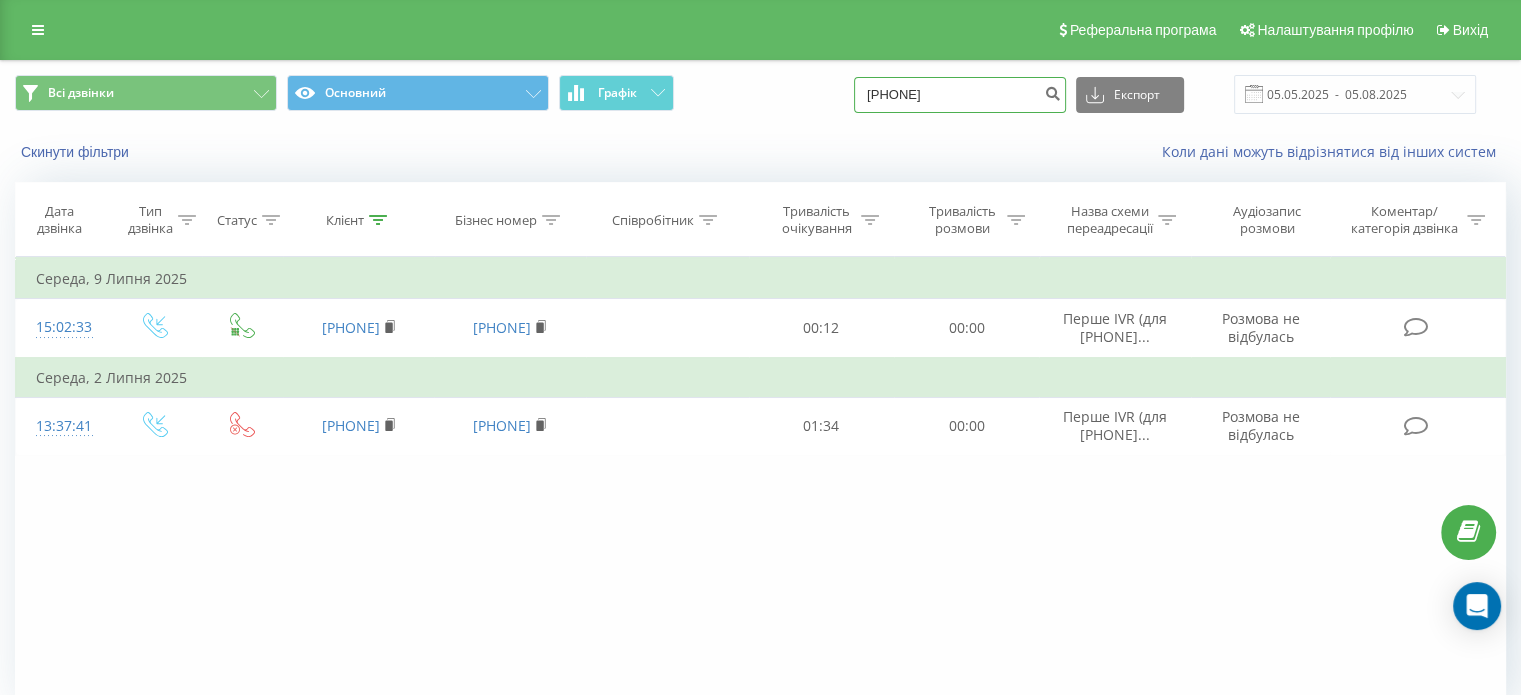 type on "380937895222" 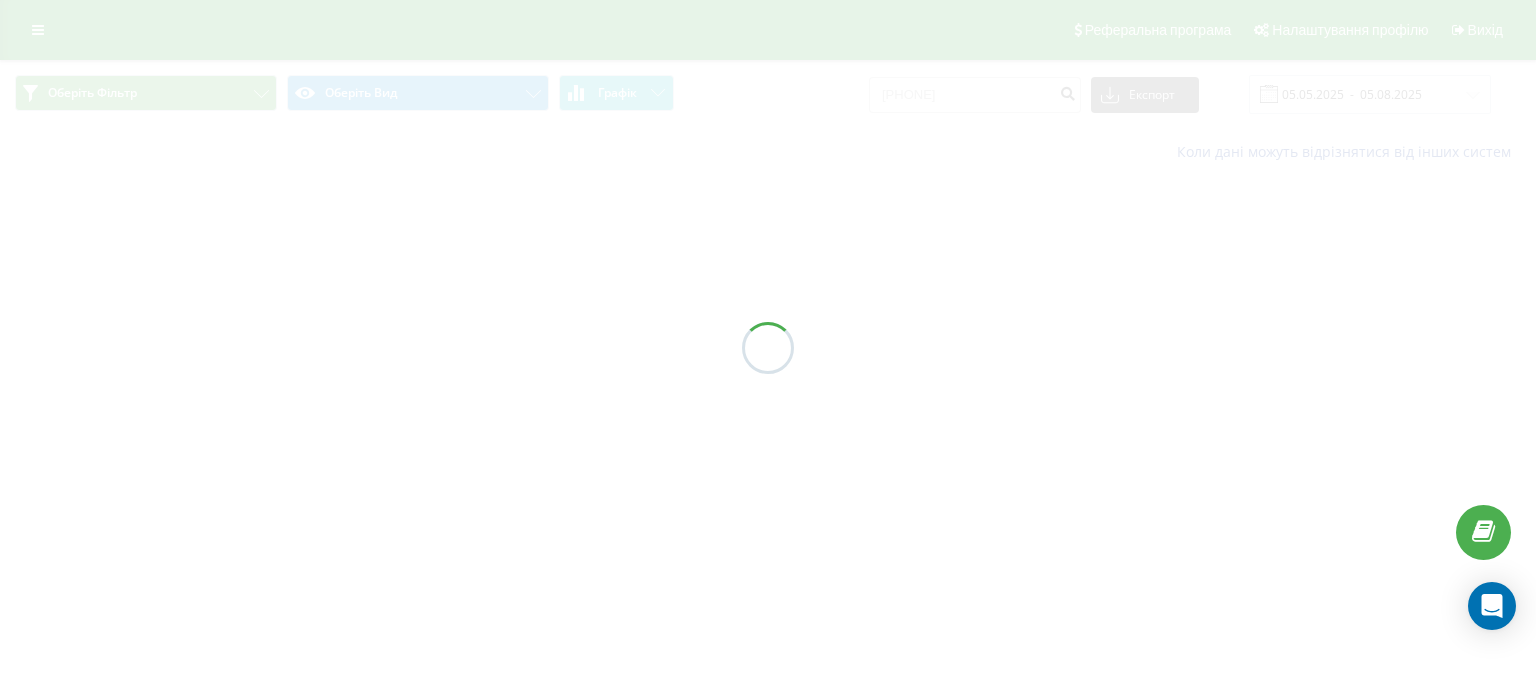 scroll, scrollTop: 0, scrollLeft: 0, axis: both 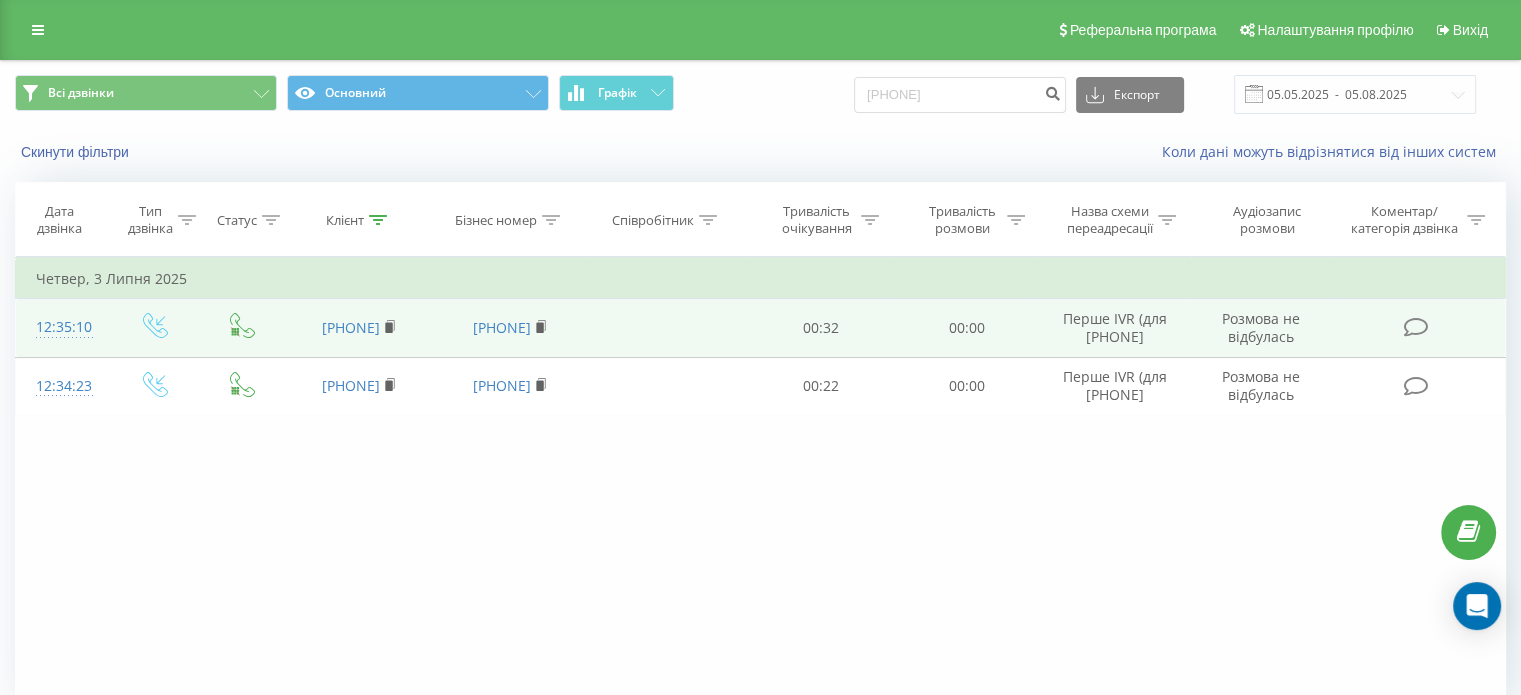 click on "00:32" at bounding box center (821, 328) 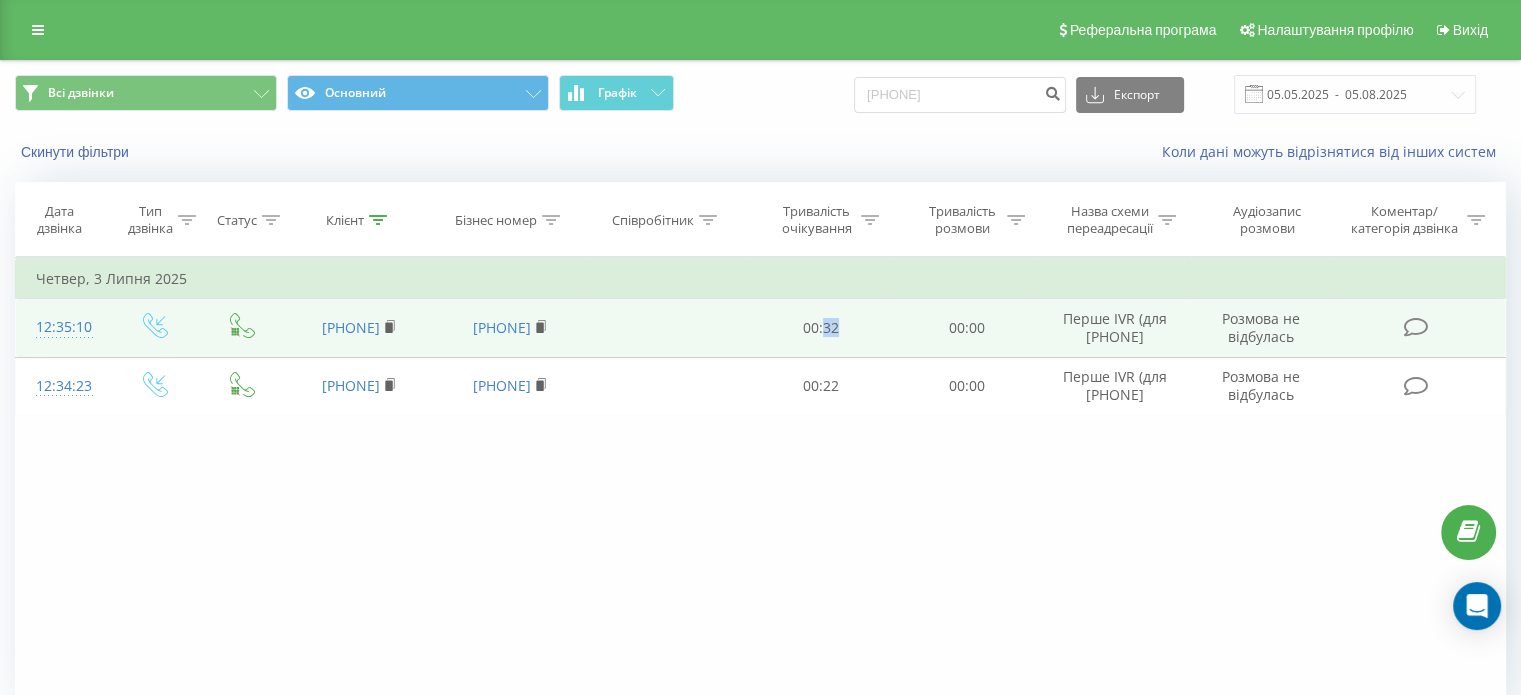 click on "00:32" at bounding box center [821, 328] 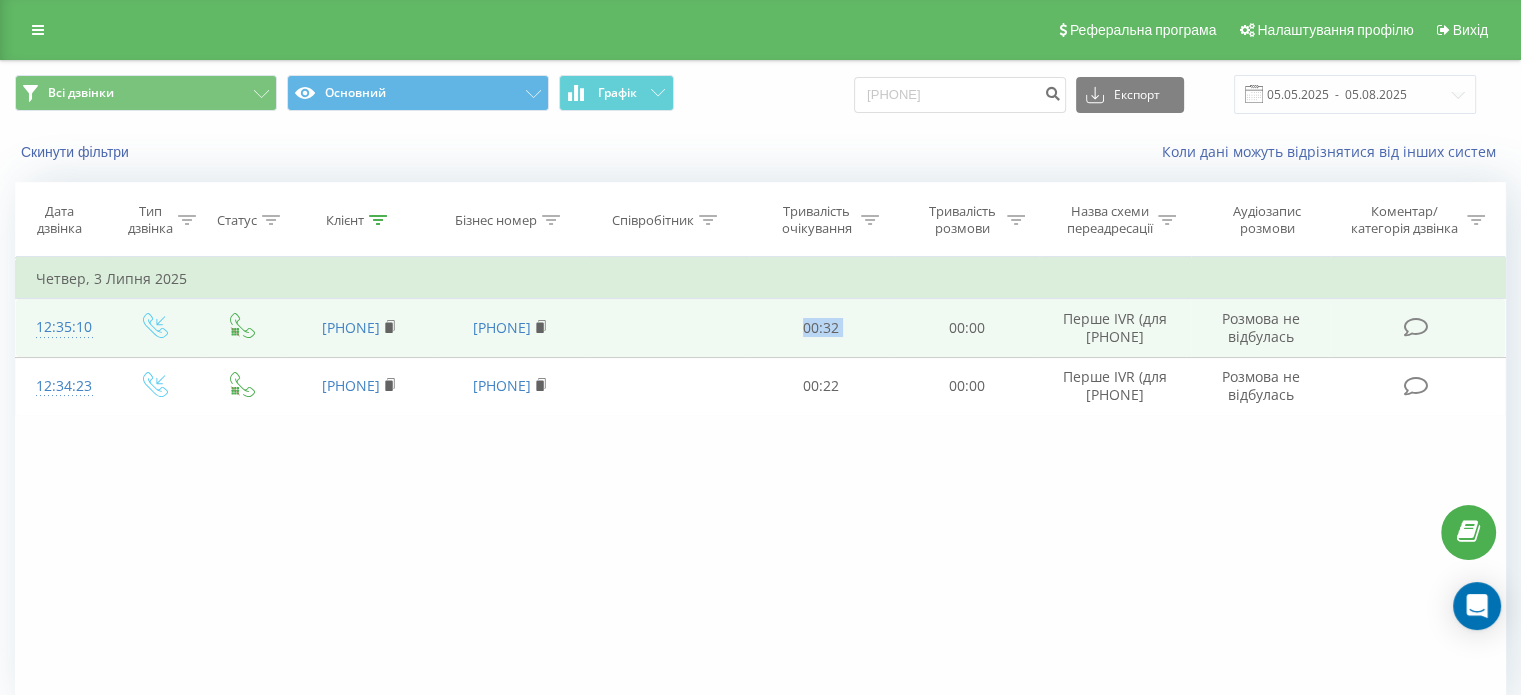 click on "00:32" at bounding box center [821, 328] 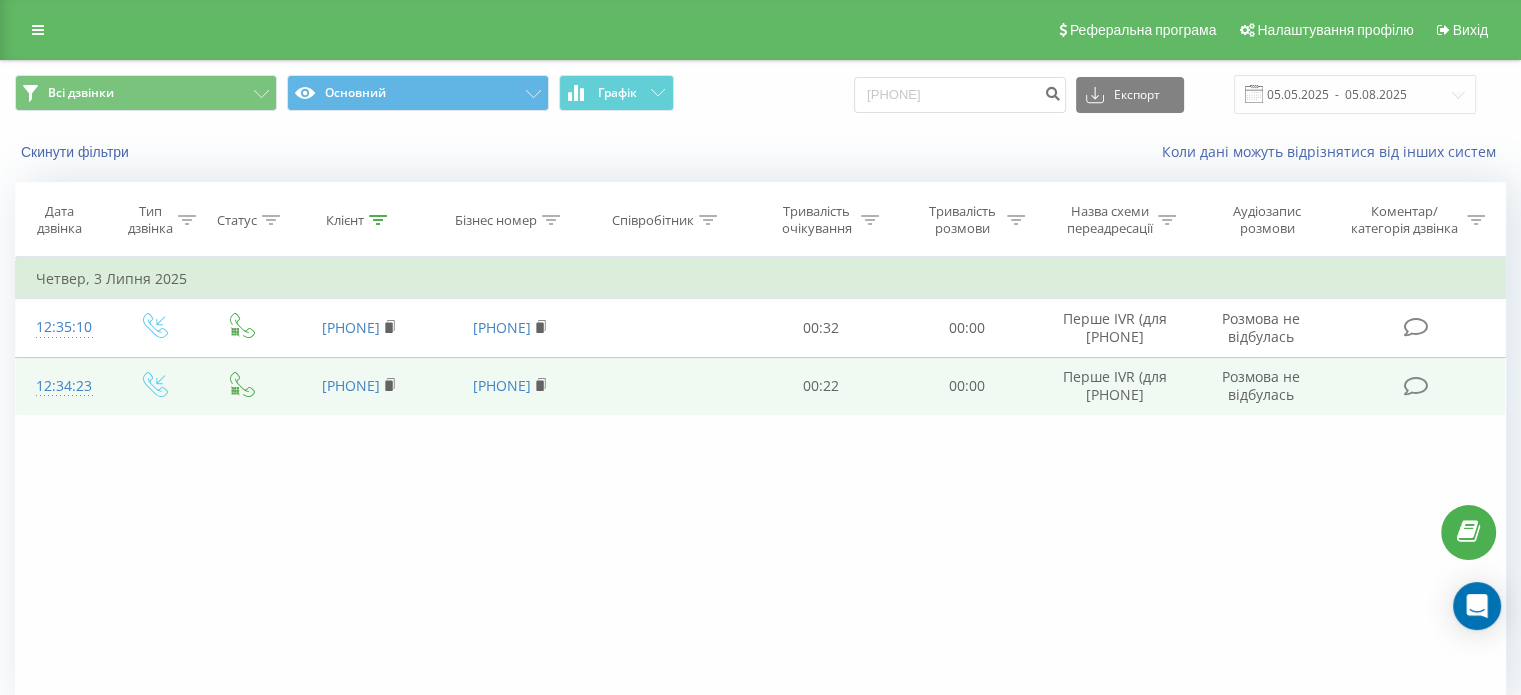 click on "00:22" at bounding box center (821, 386) 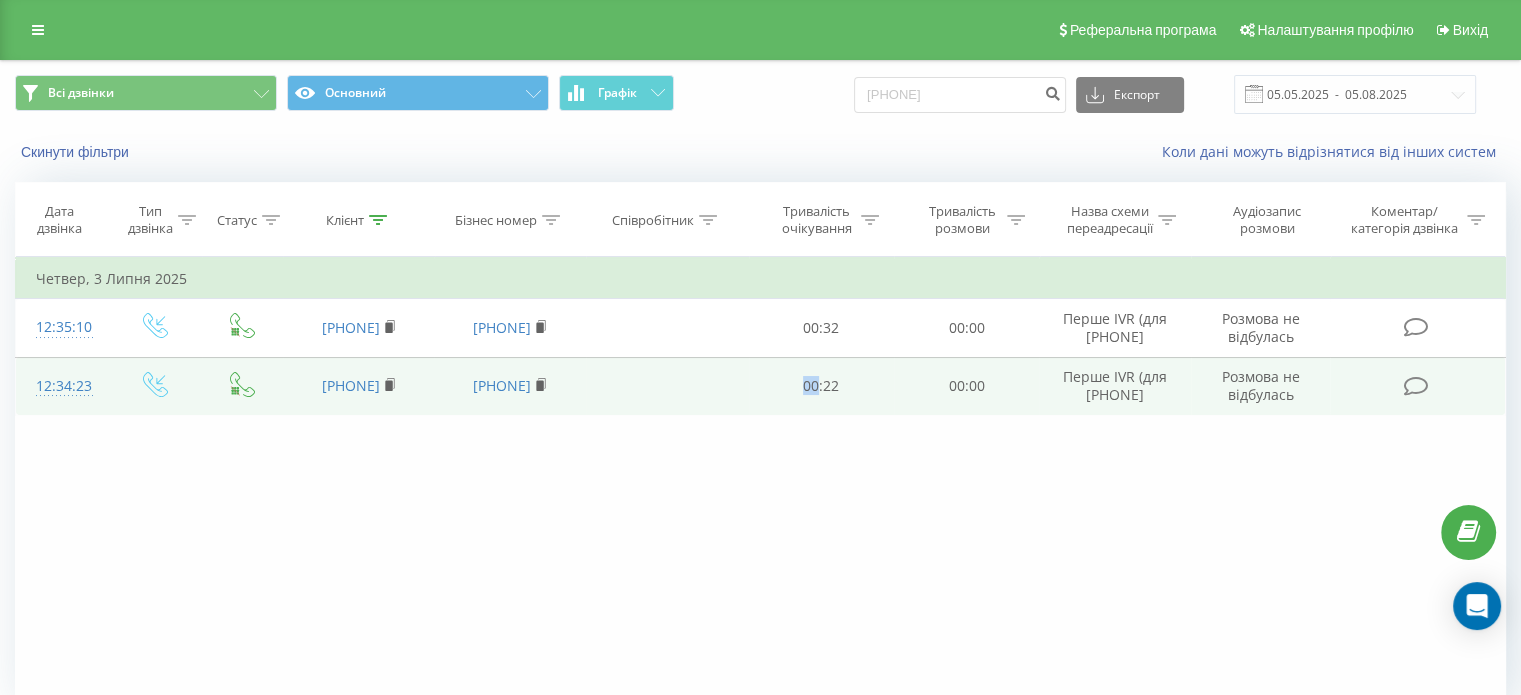 click on "00:22" at bounding box center [821, 386] 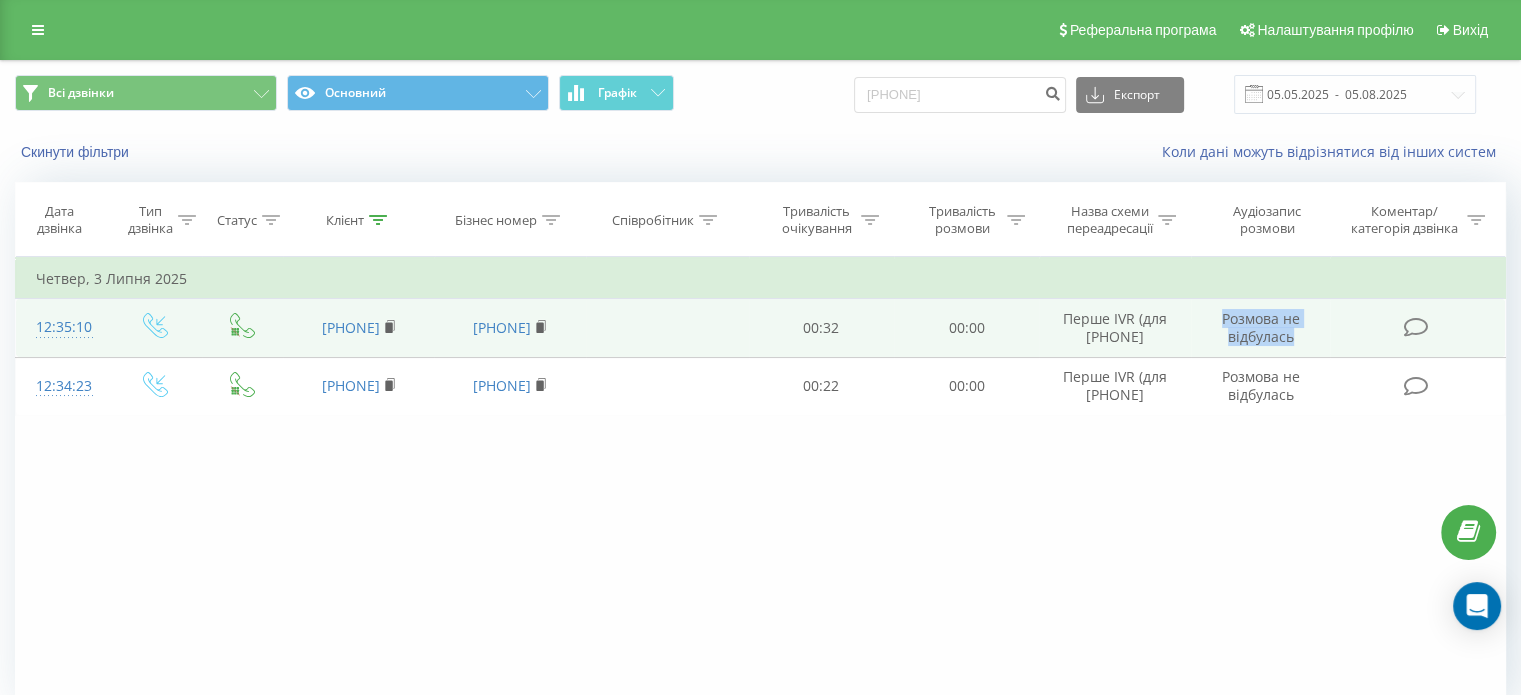 drag, startPoint x: 1212, startPoint y: 309, endPoint x: 1312, endPoint y: 342, distance: 105.30432 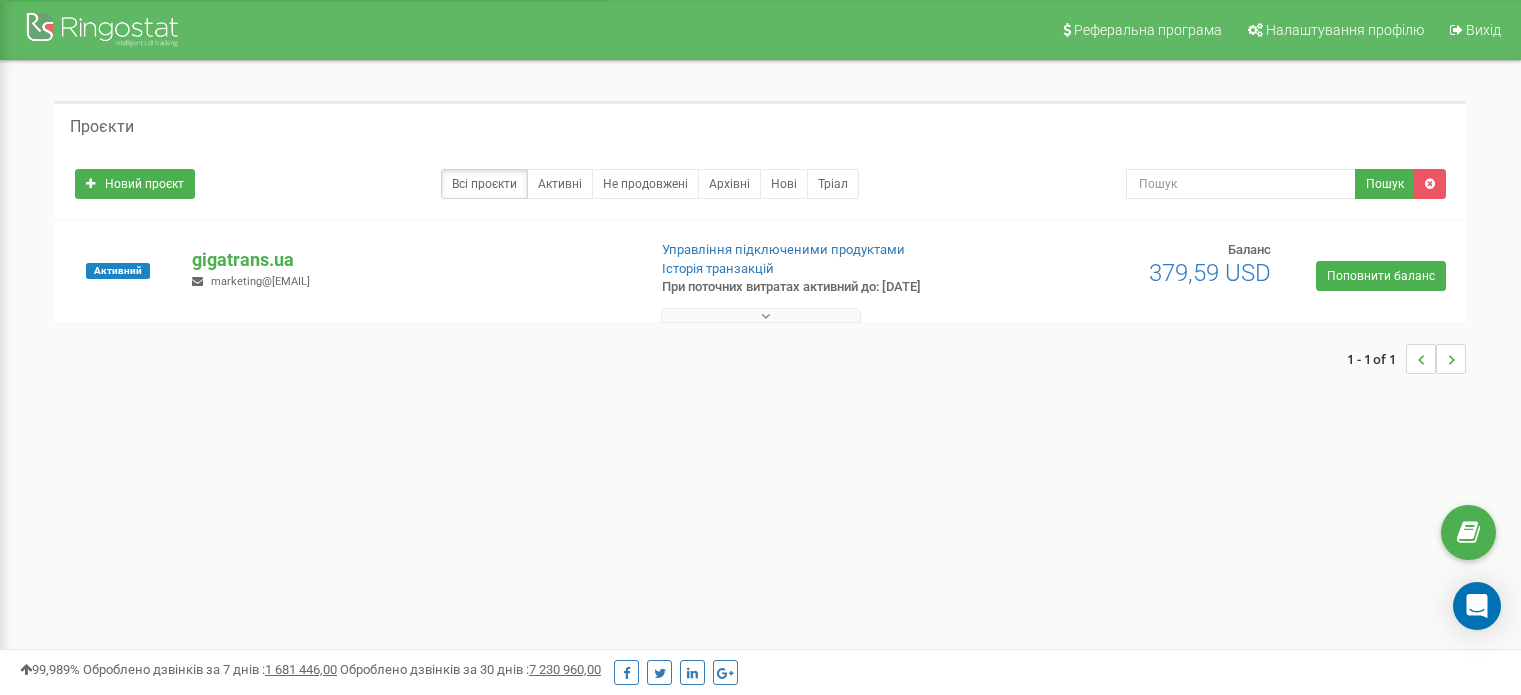 scroll, scrollTop: 0, scrollLeft: 0, axis: both 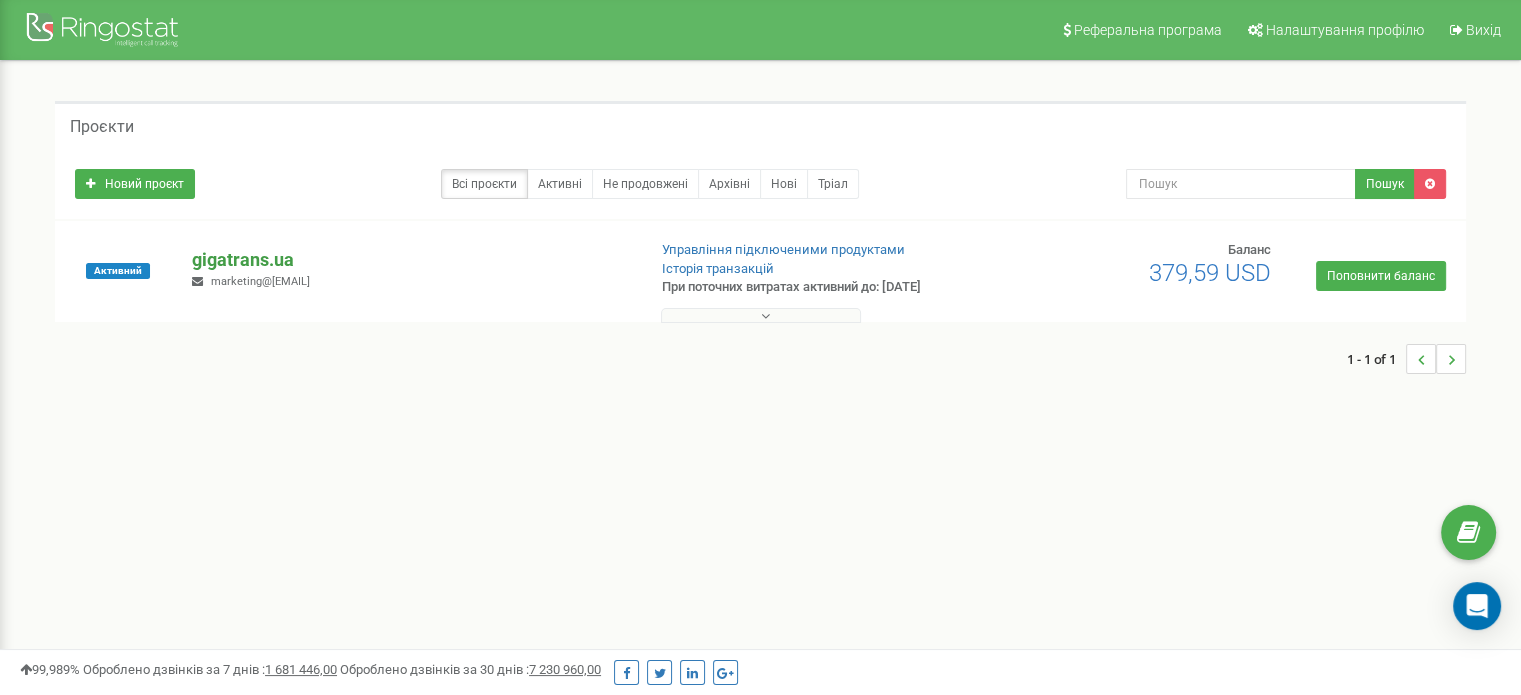 click on "gigatrans.ua" at bounding box center [410, 260] 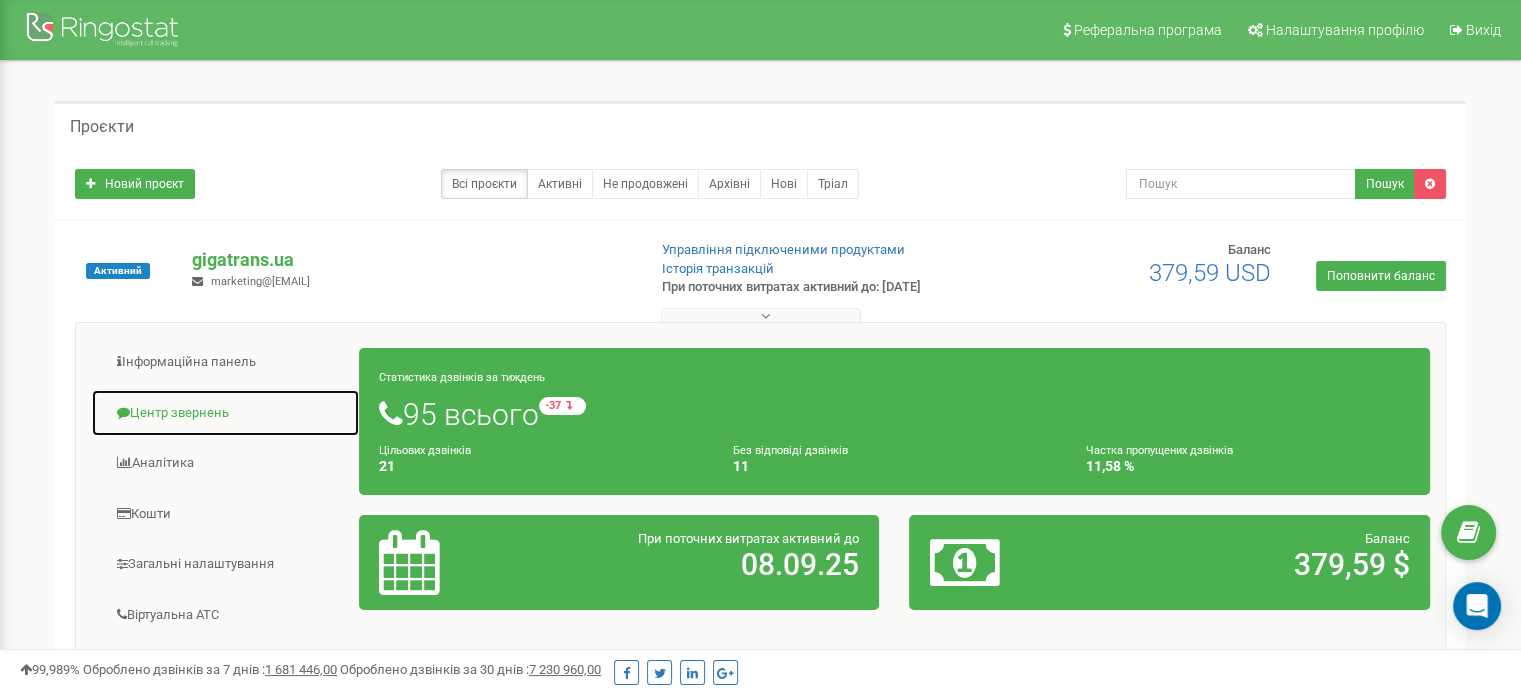 click on "Центр звернень" at bounding box center [225, 413] 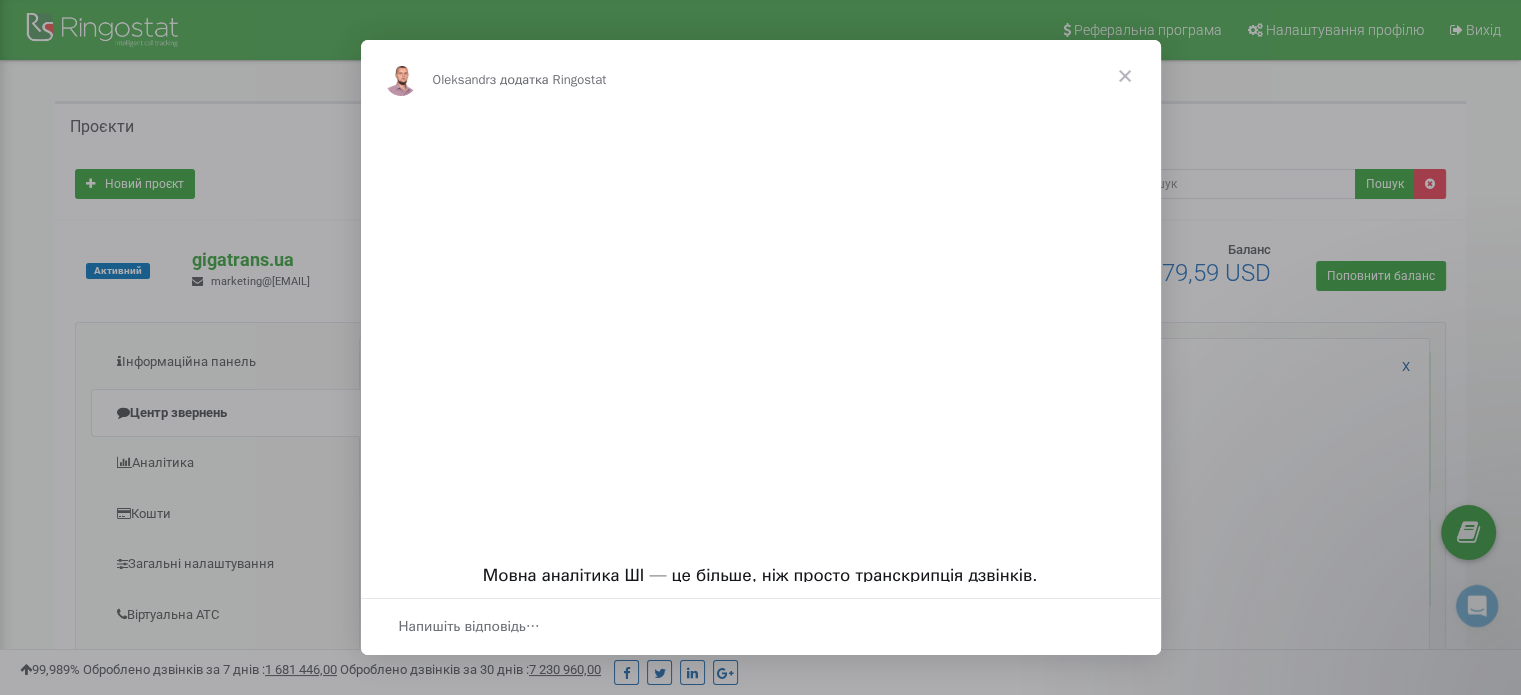 scroll, scrollTop: 0, scrollLeft: 0, axis: both 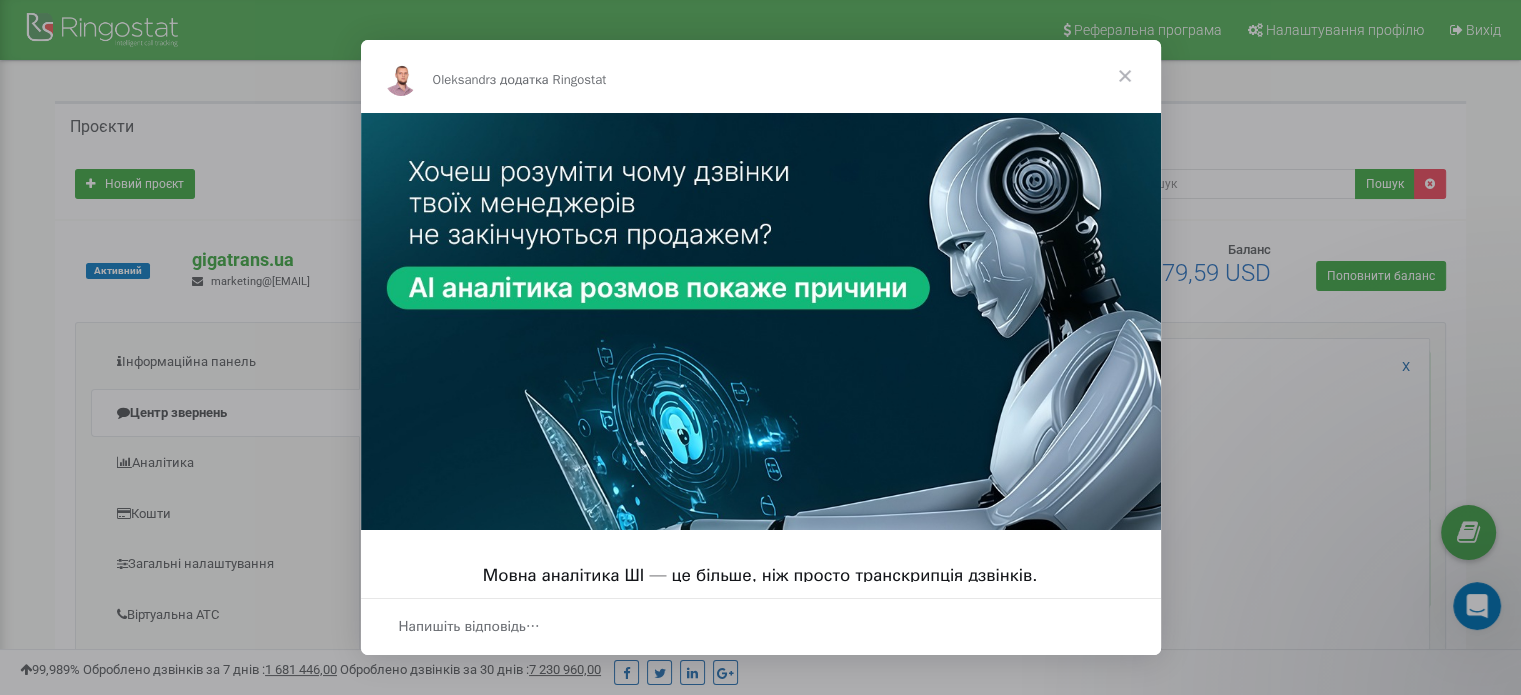 click at bounding box center [1125, 76] 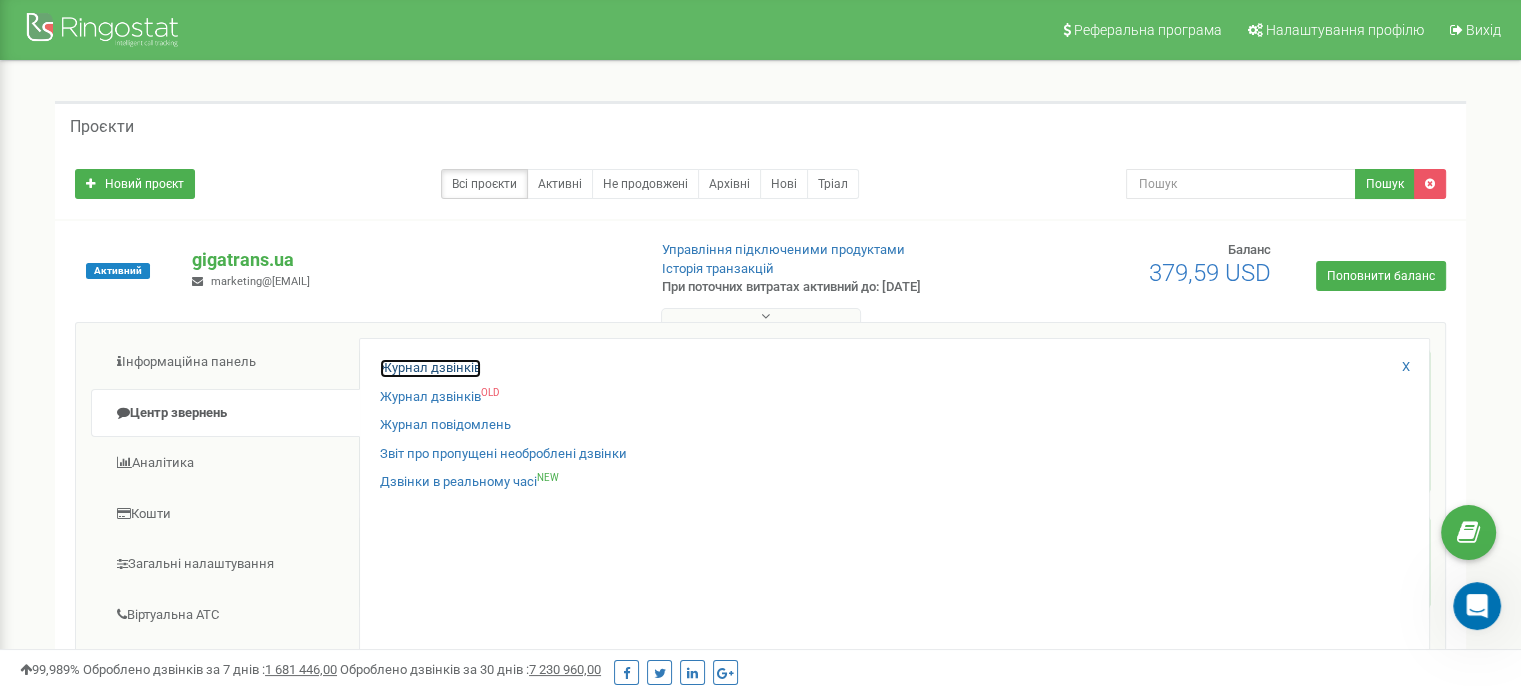 click on "Журнал дзвінків" at bounding box center (430, 368) 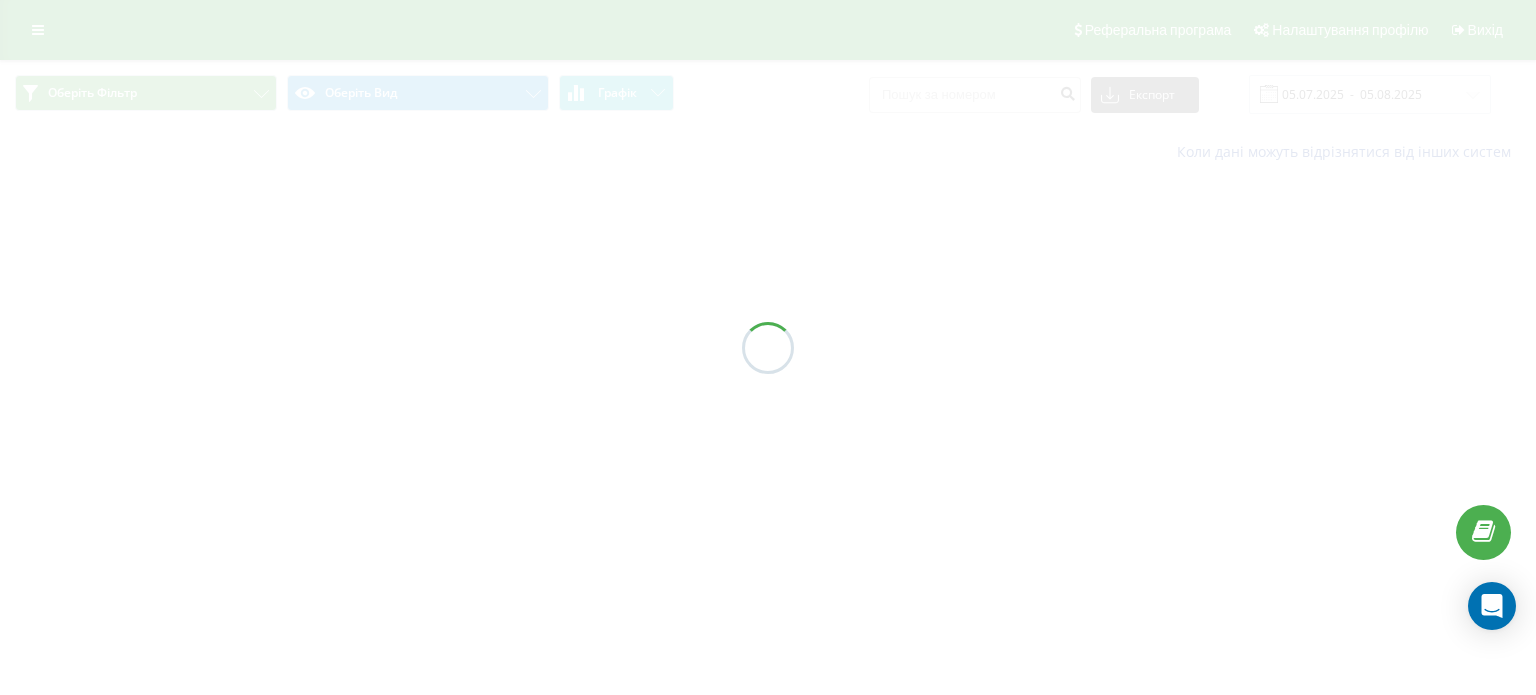 scroll, scrollTop: 0, scrollLeft: 0, axis: both 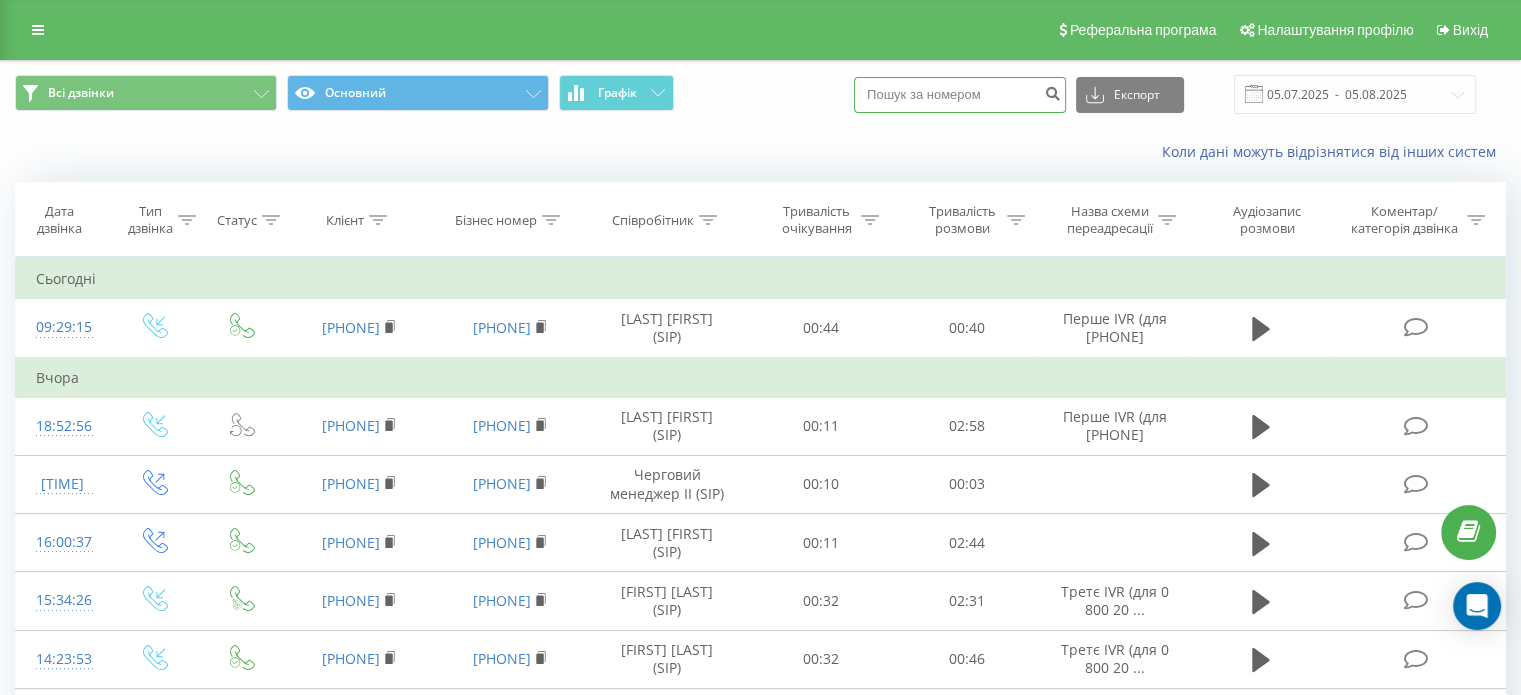 click at bounding box center [960, 95] 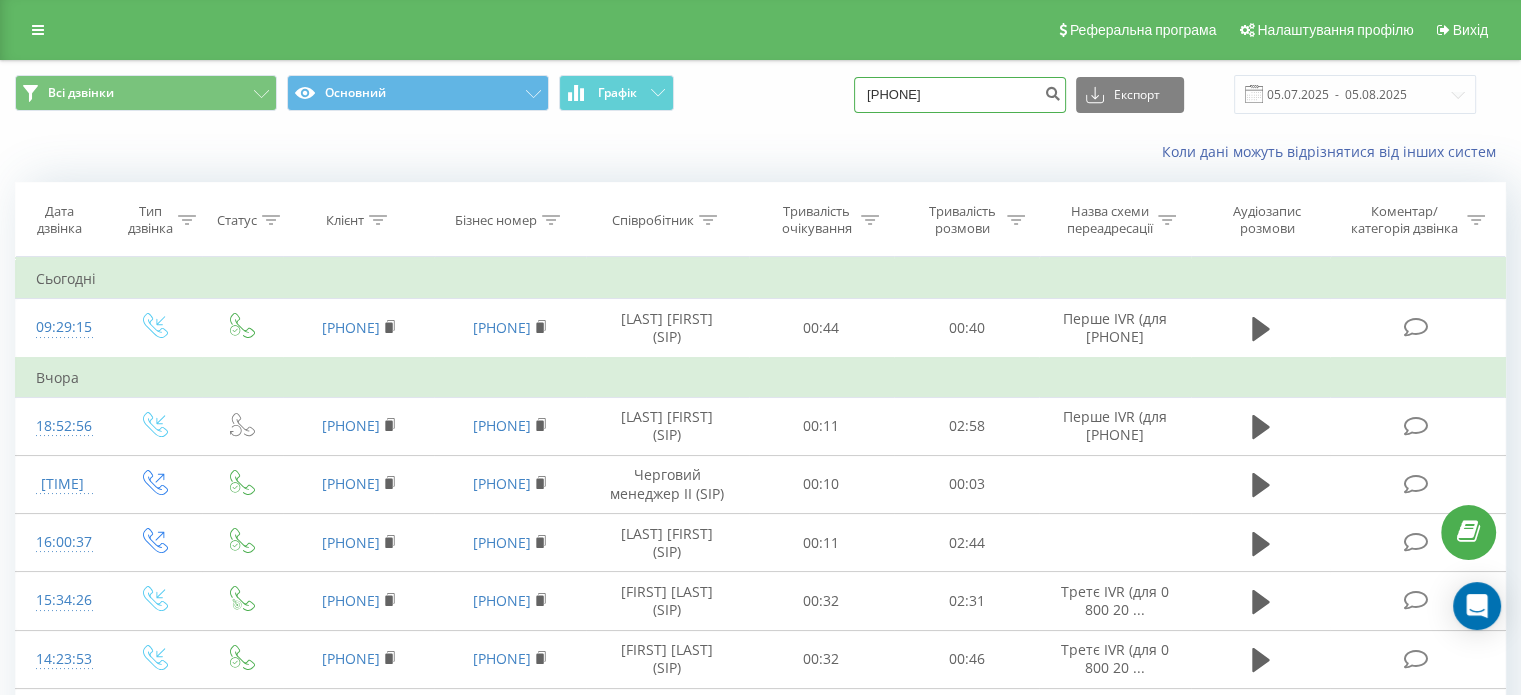 type on "[PHONE]" 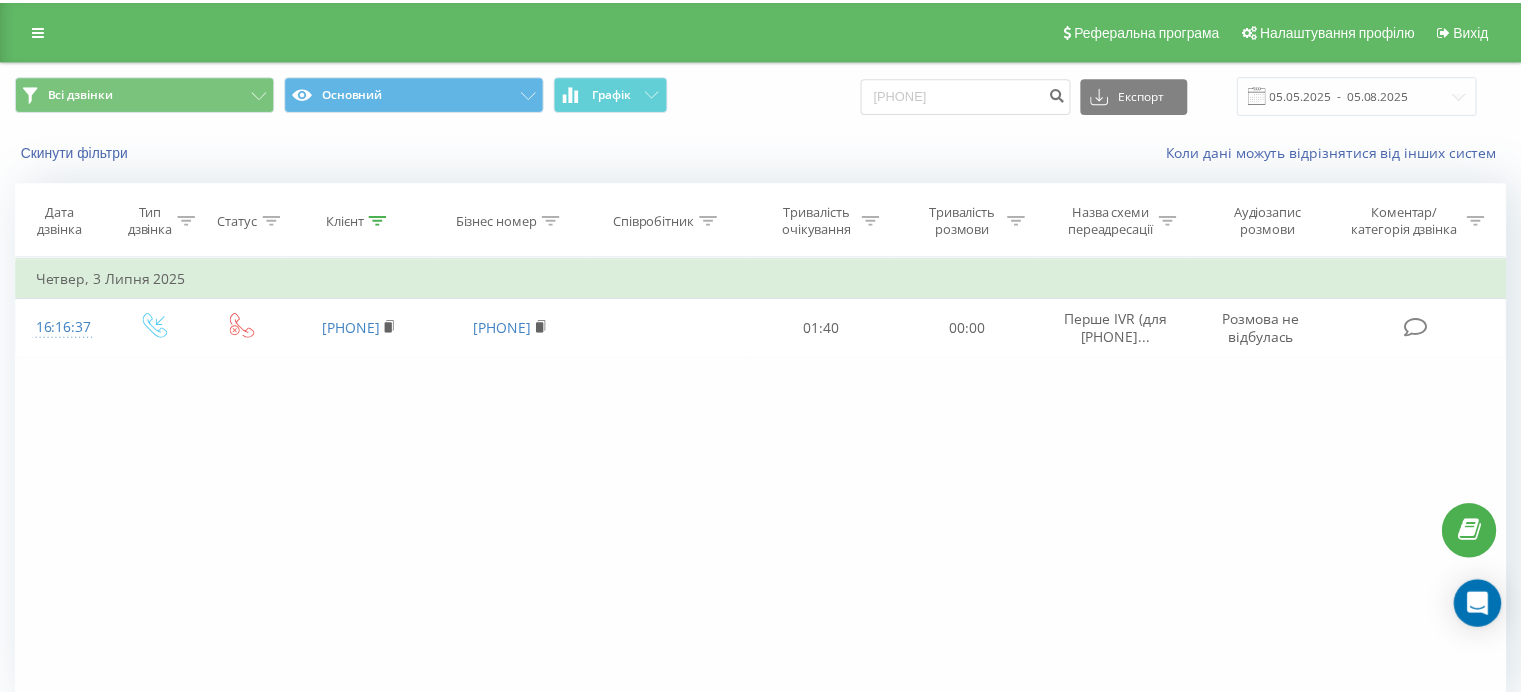 scroll, scrollTop: 0, scrollLeft: 0, axis: both 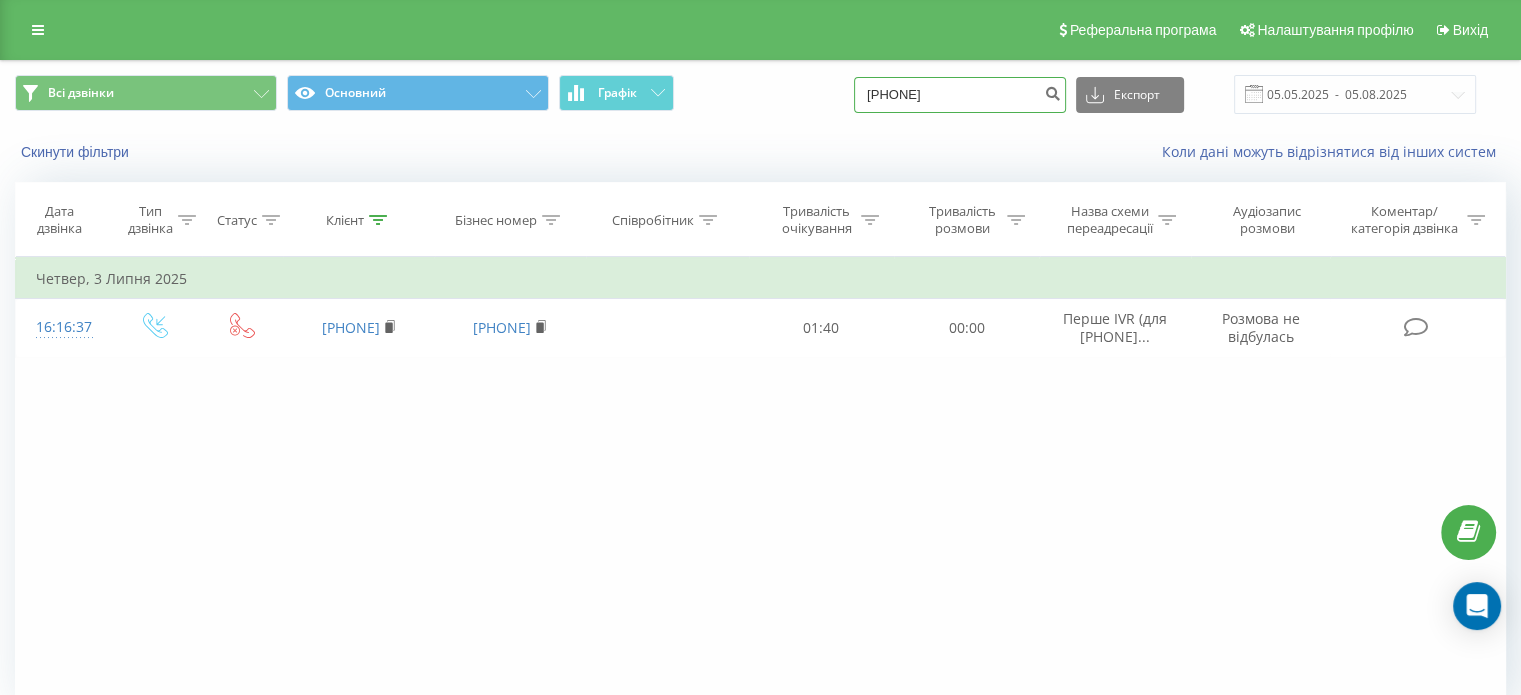 drag, startPoint x: 1045, startPoint y: 103, endPoint x: 766, endPoint y: 131, distance: 280.4015 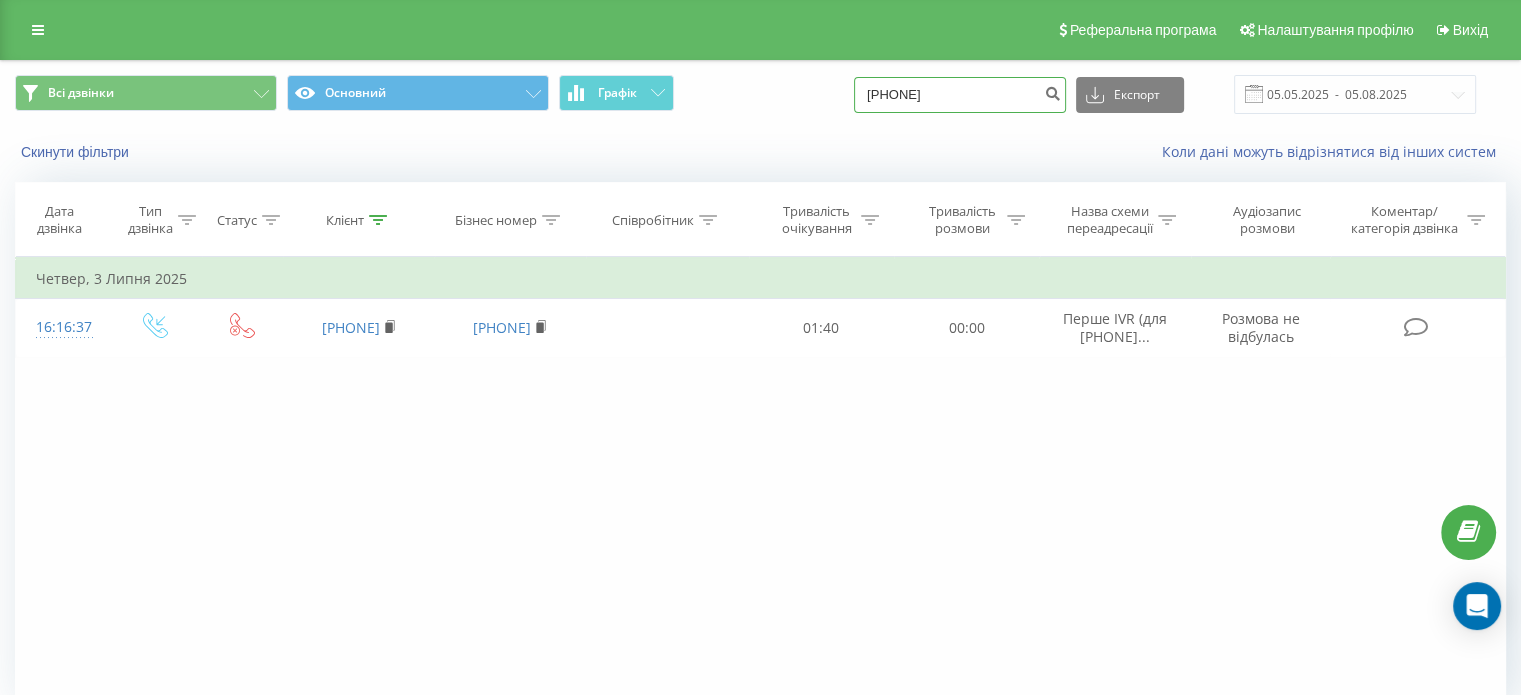 type on "380963014731" 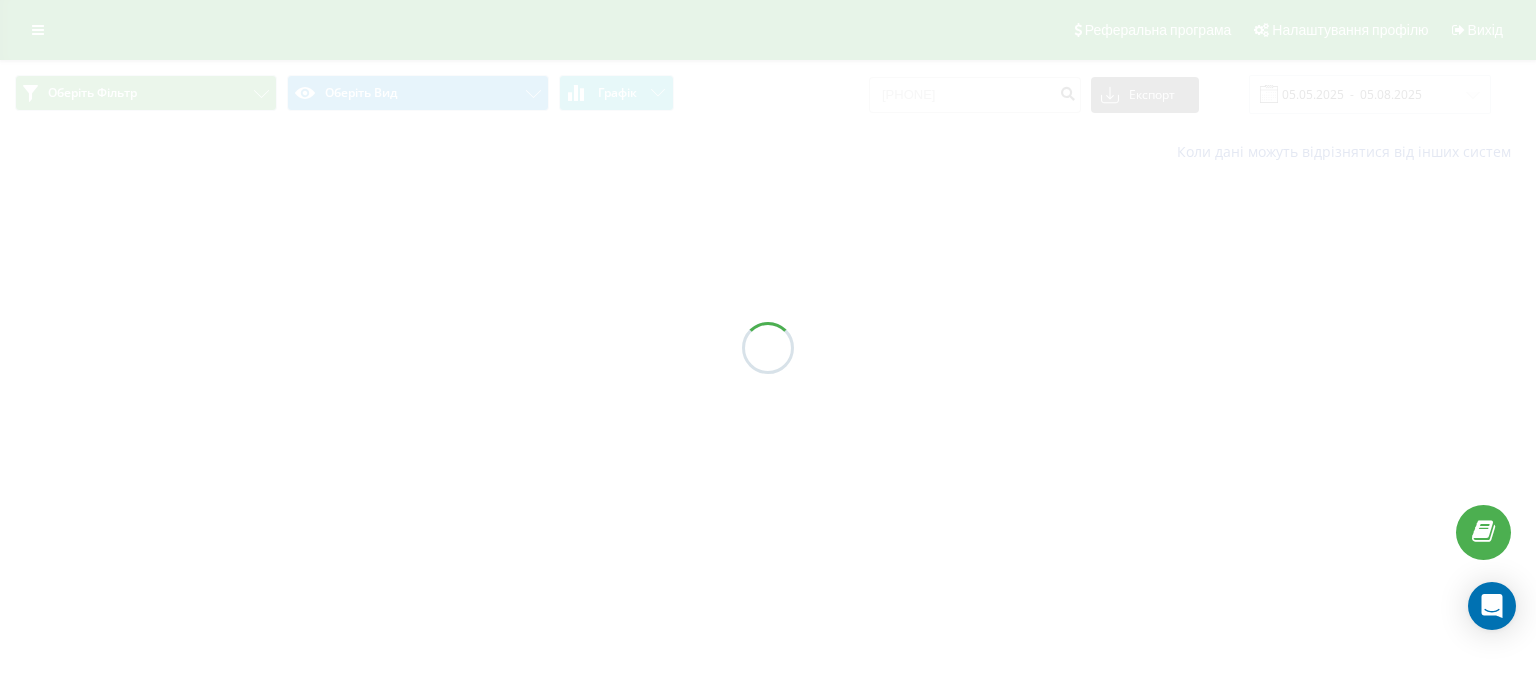 scroll, scrollTop: 0, scrollLeft: 0, axis: both 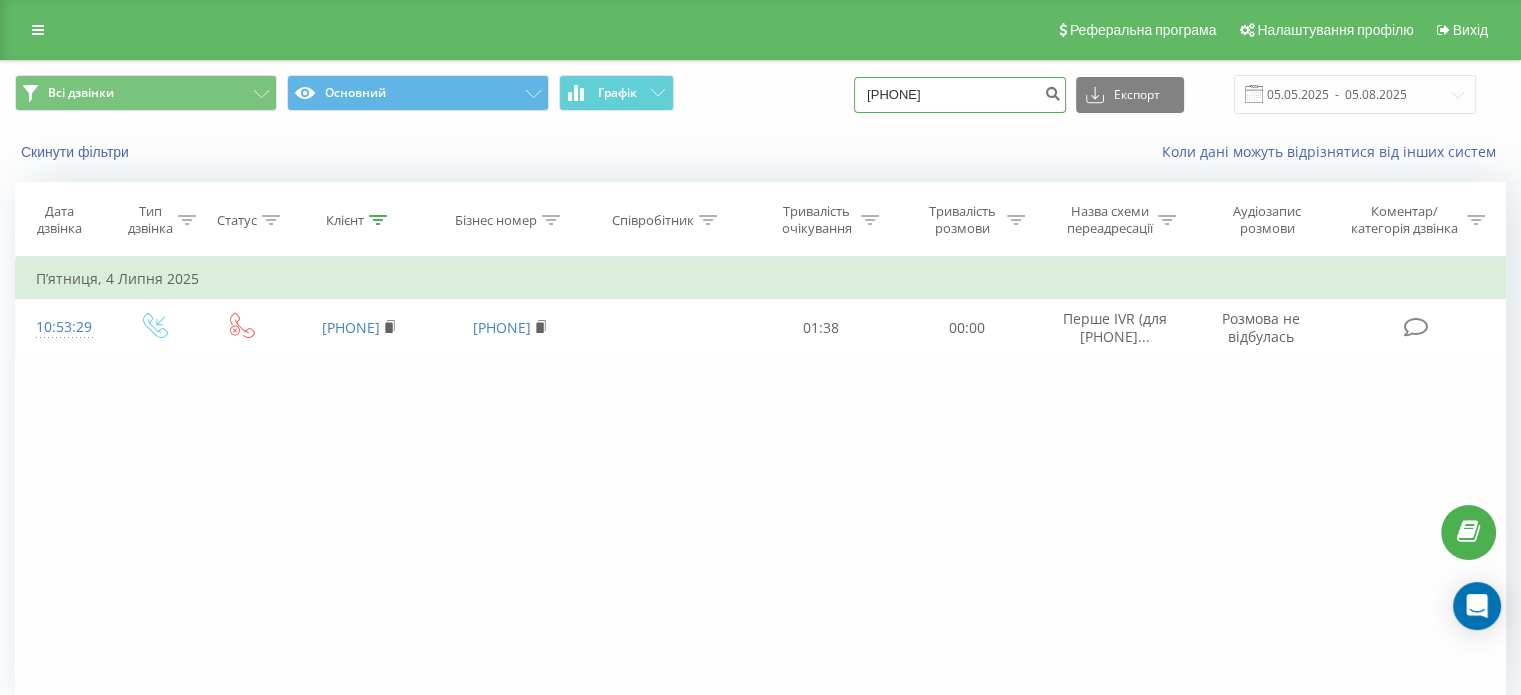 drag, startPoint x: 1003, startPoint y: 90, endPoint x: 724, endPoint y: 89, distance: 279.0018 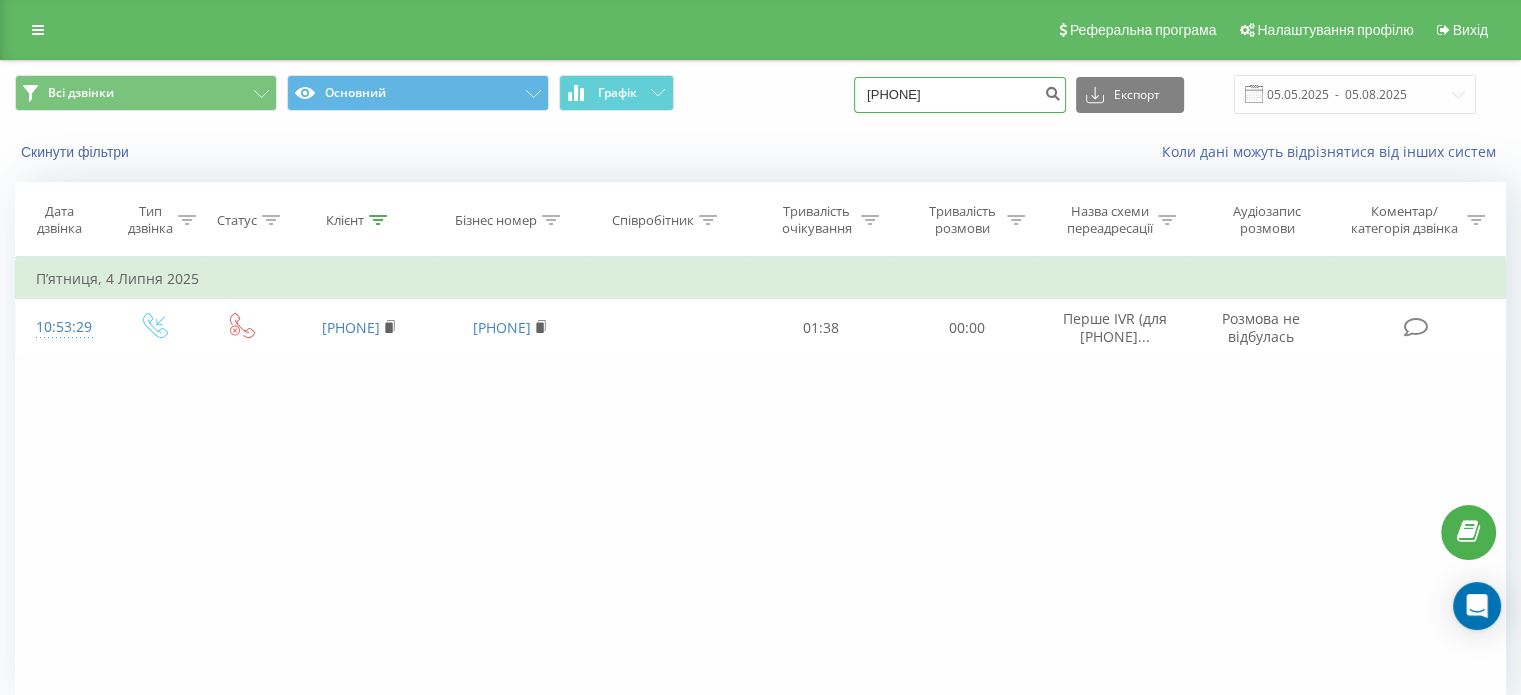 click on "Всі дзвінки Основний Графік 380963014731 Експорт .csv .xls .xlsx 05.05.2025  -  05.08.2025" at bounding box center [760, 94] 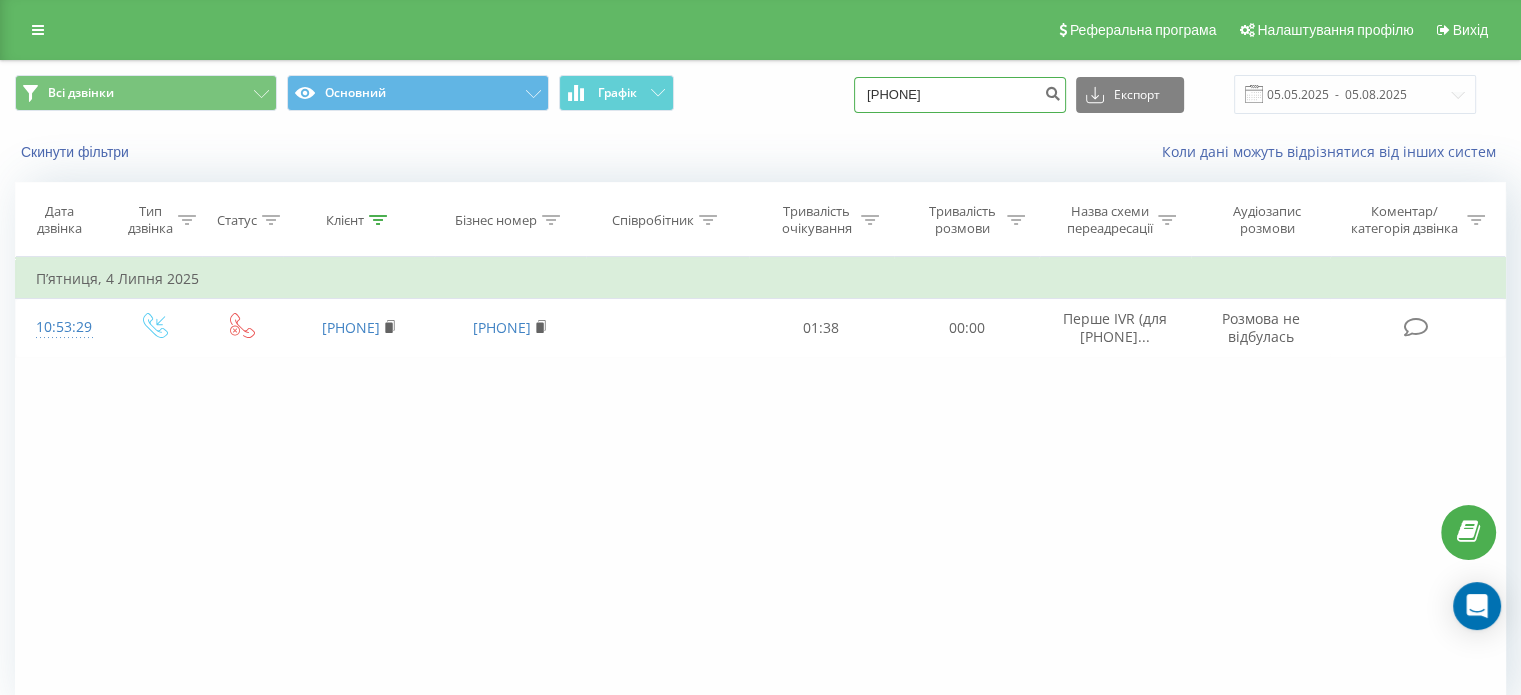 type on "380933214083" 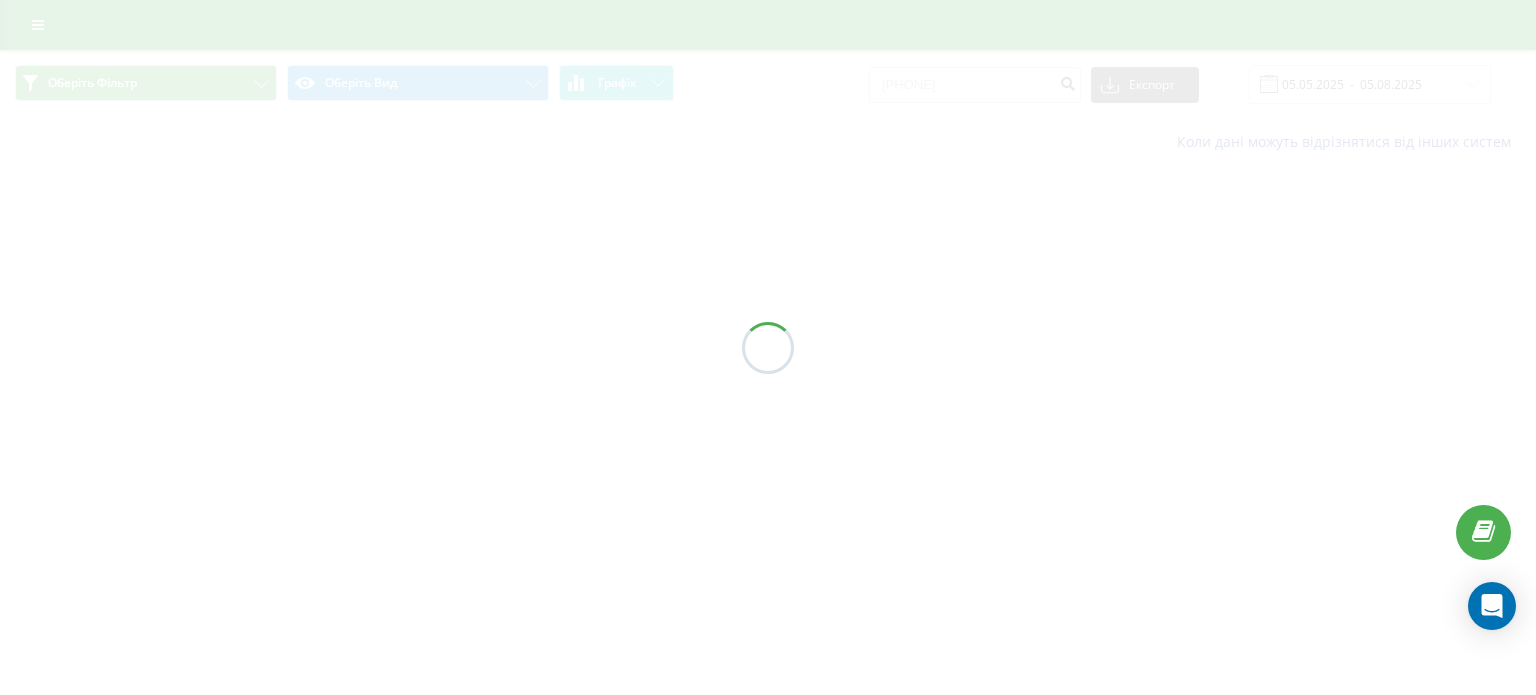 scroll, scrollTop: 0, scrollLeft: 0, axis: both 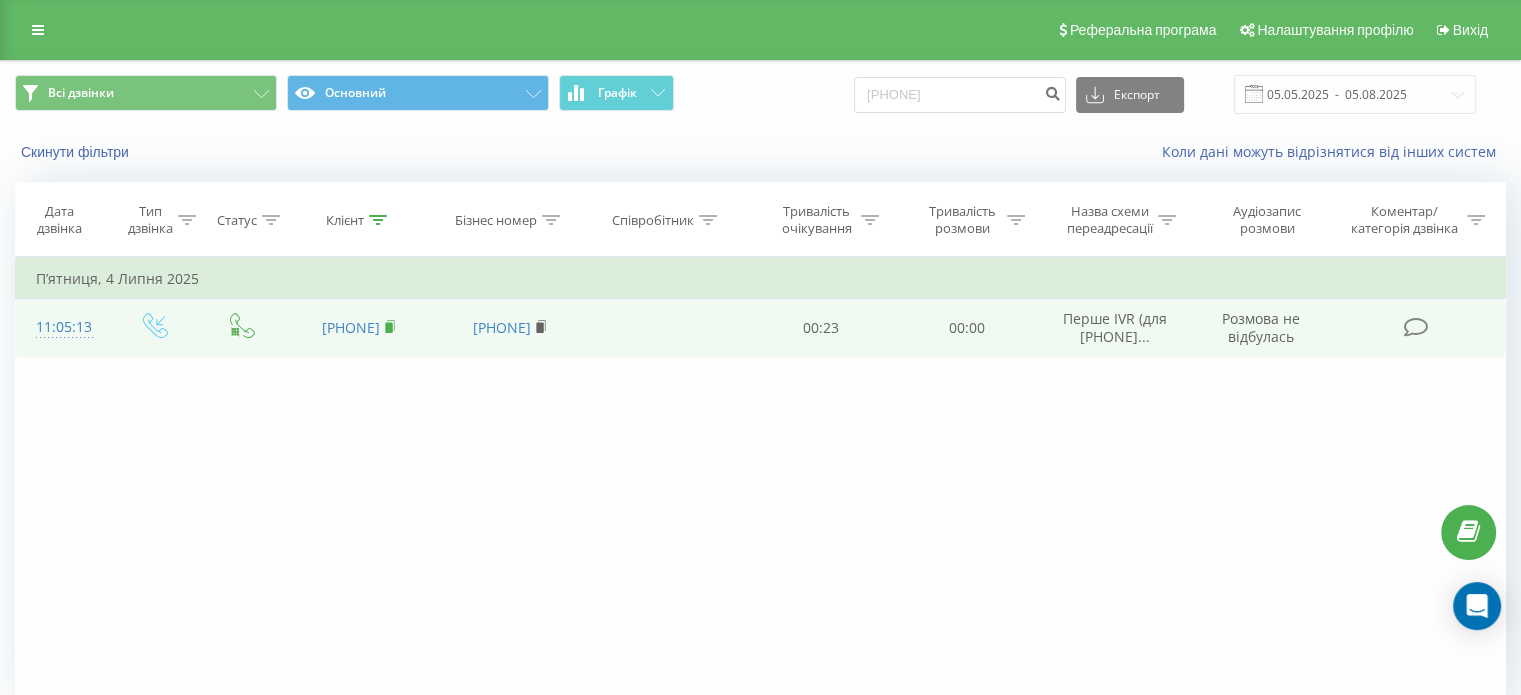 click 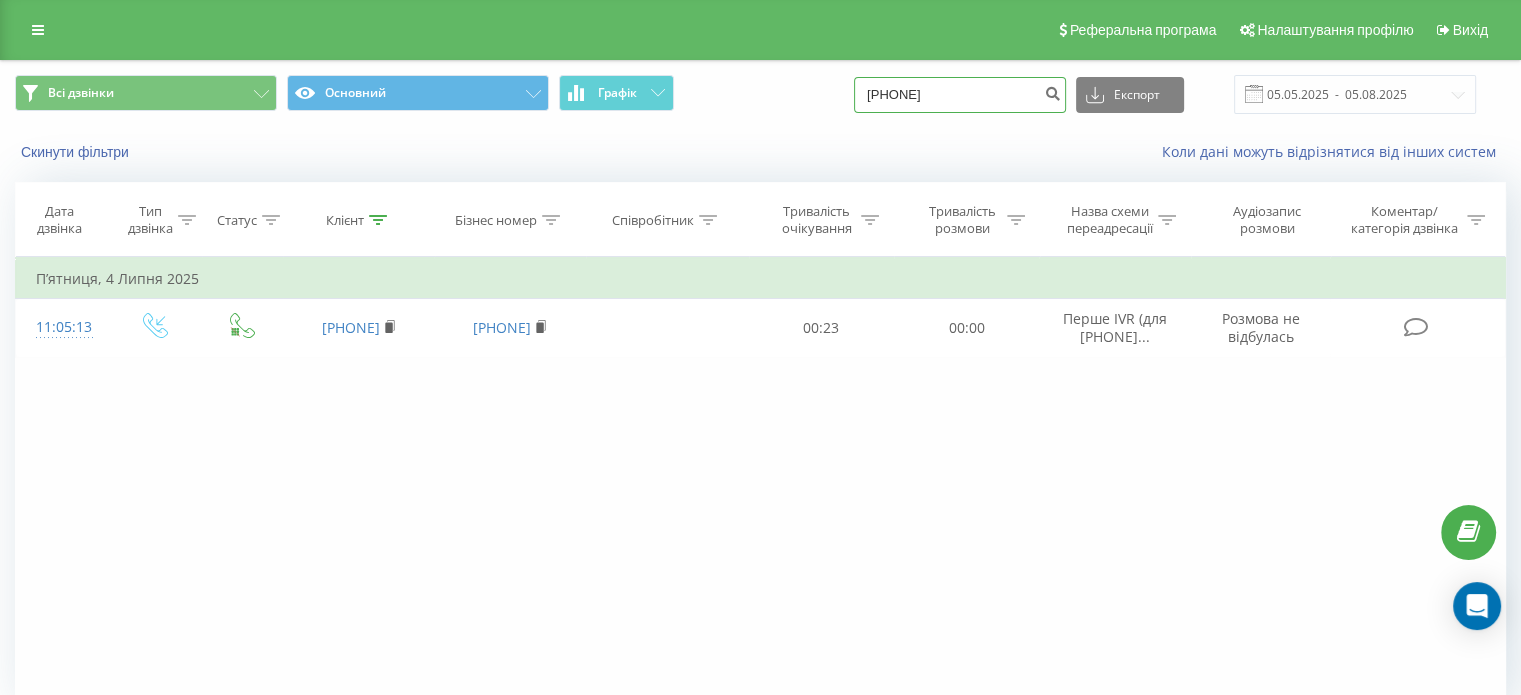 click on "380933214083" at bounding box center [960, 95] 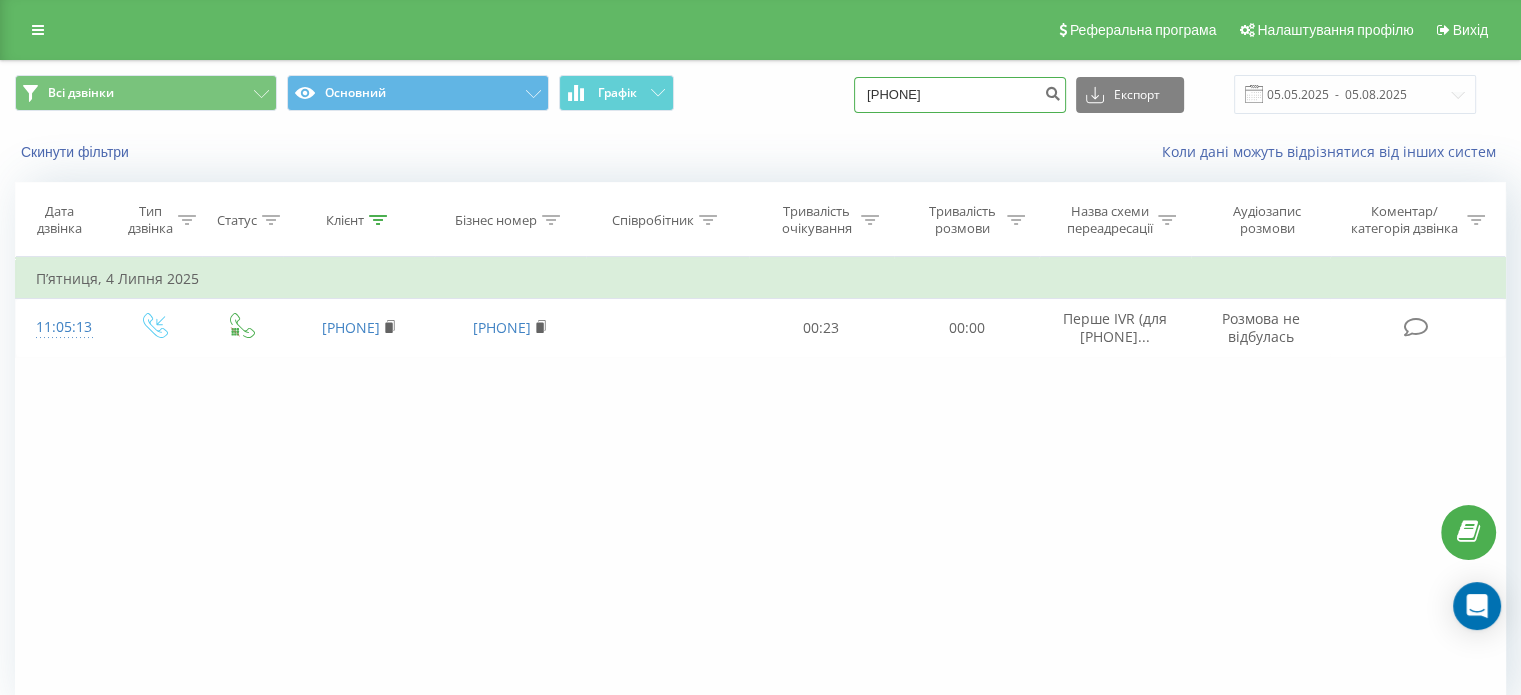 paste on "[PHONE]" 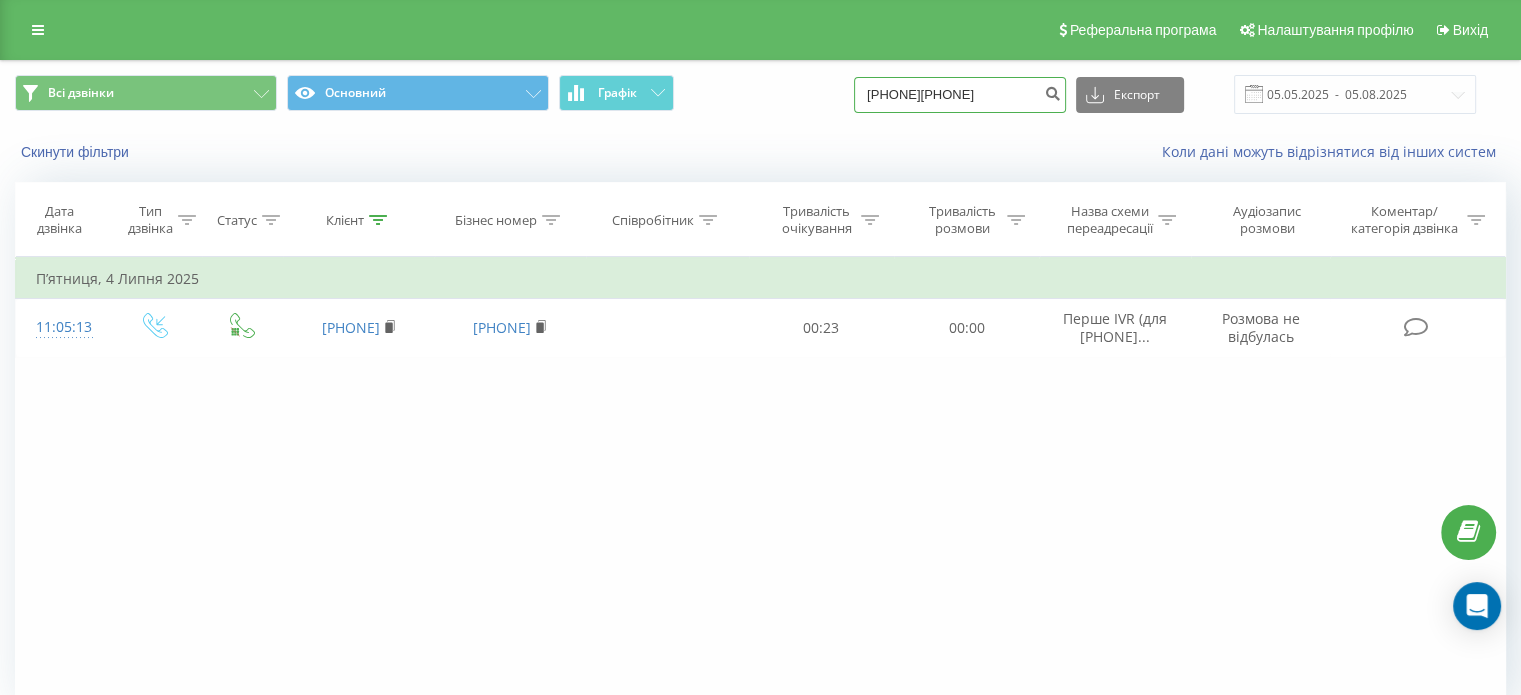 scroll, scrollTop: 0, scrollLeft: 15, axis: horizontal 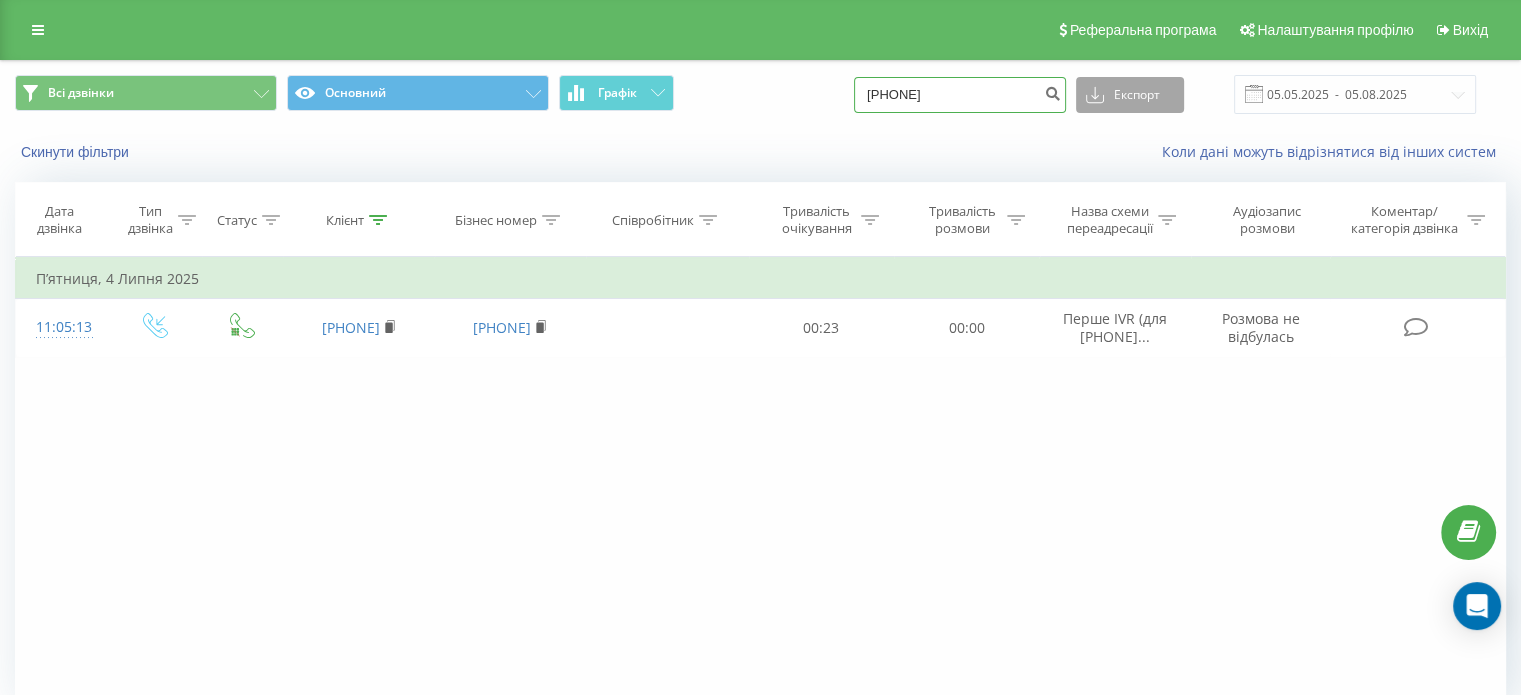 type on "[PHONE]" 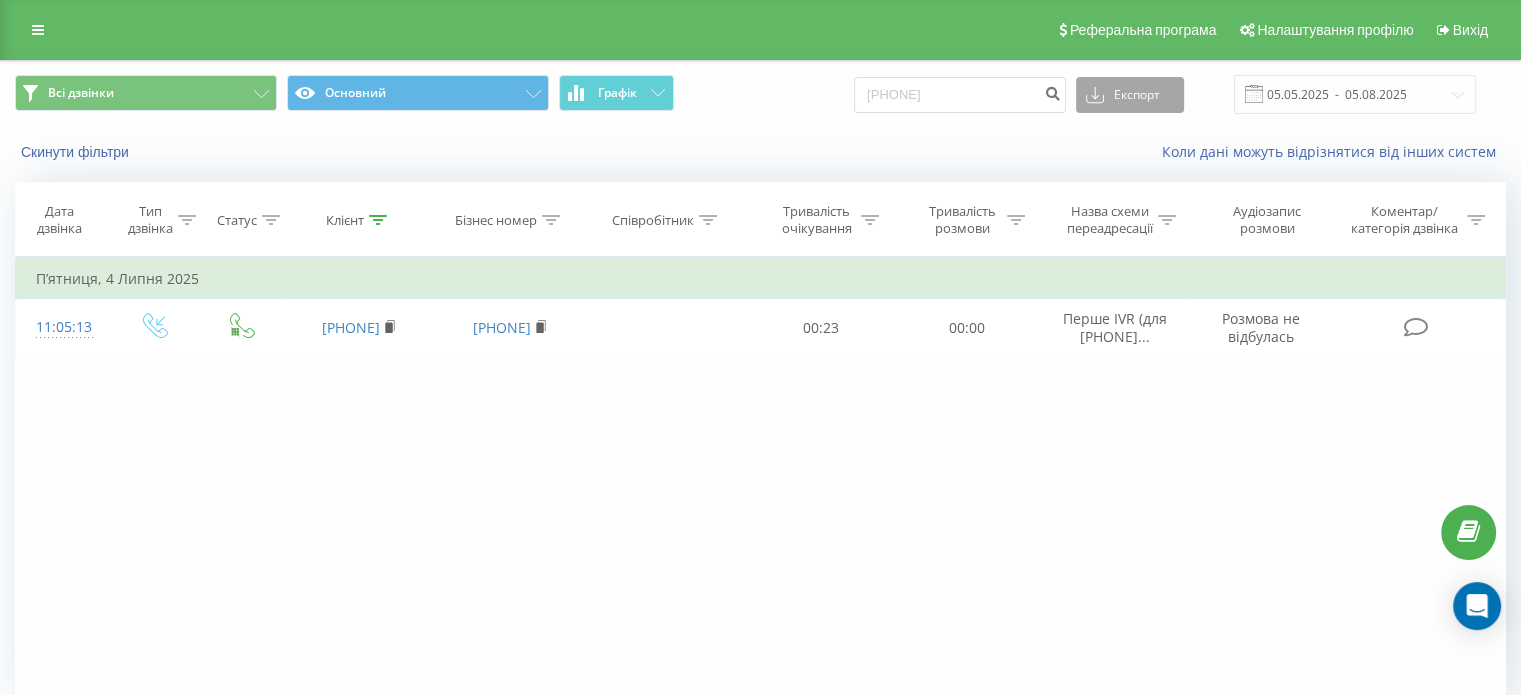 click on "Експорт" at bounding box center [1130, 95] 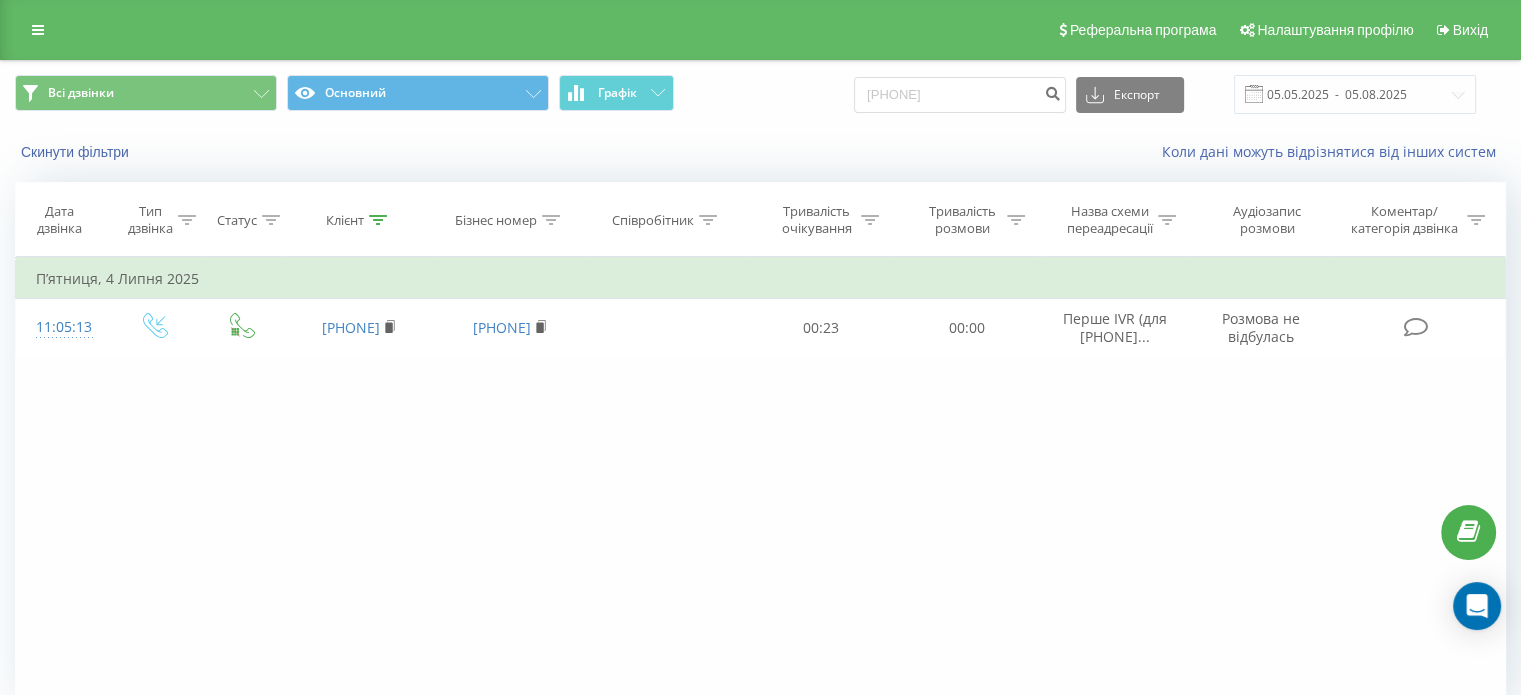 click on "Скинути фільтри Коли дані можуть відрізнятися вiд інших систем" at bounding box center (760, 152) 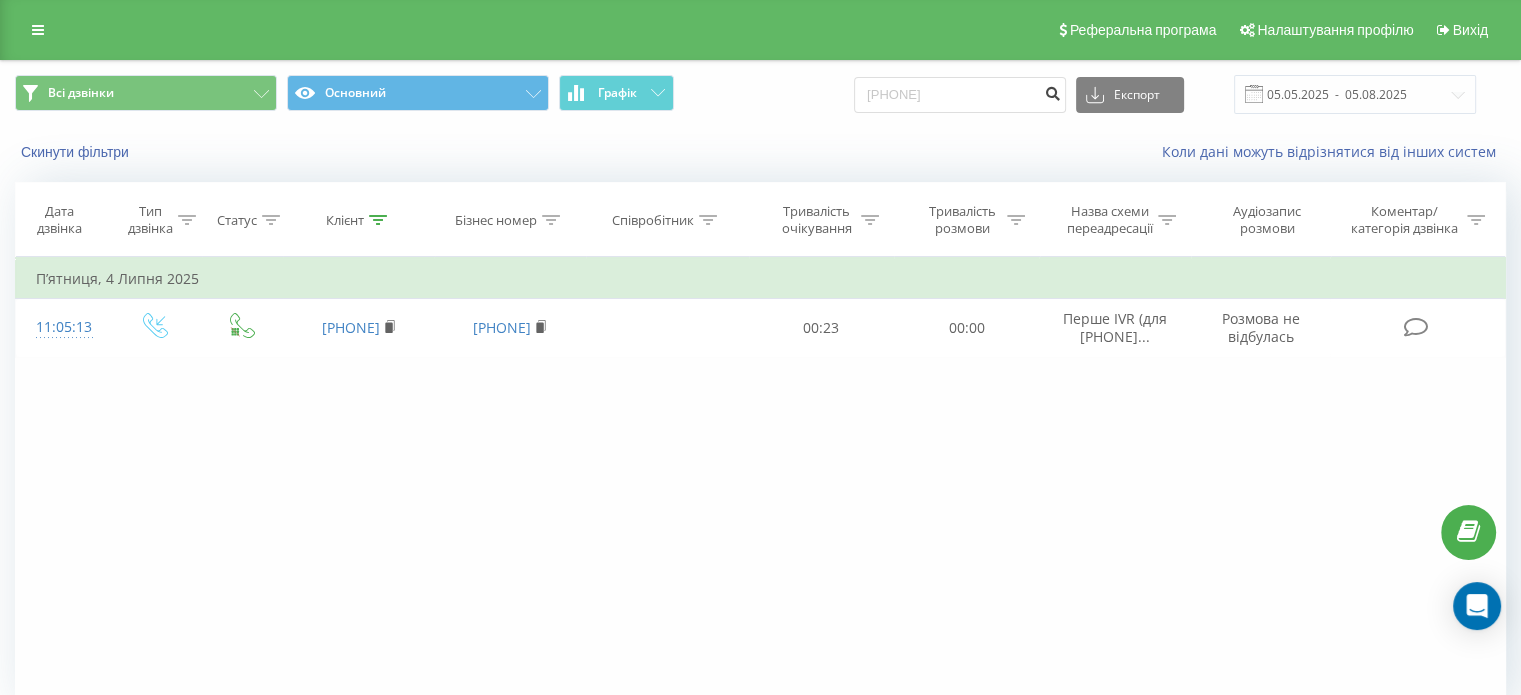 click at bounding box center [1052, 91] 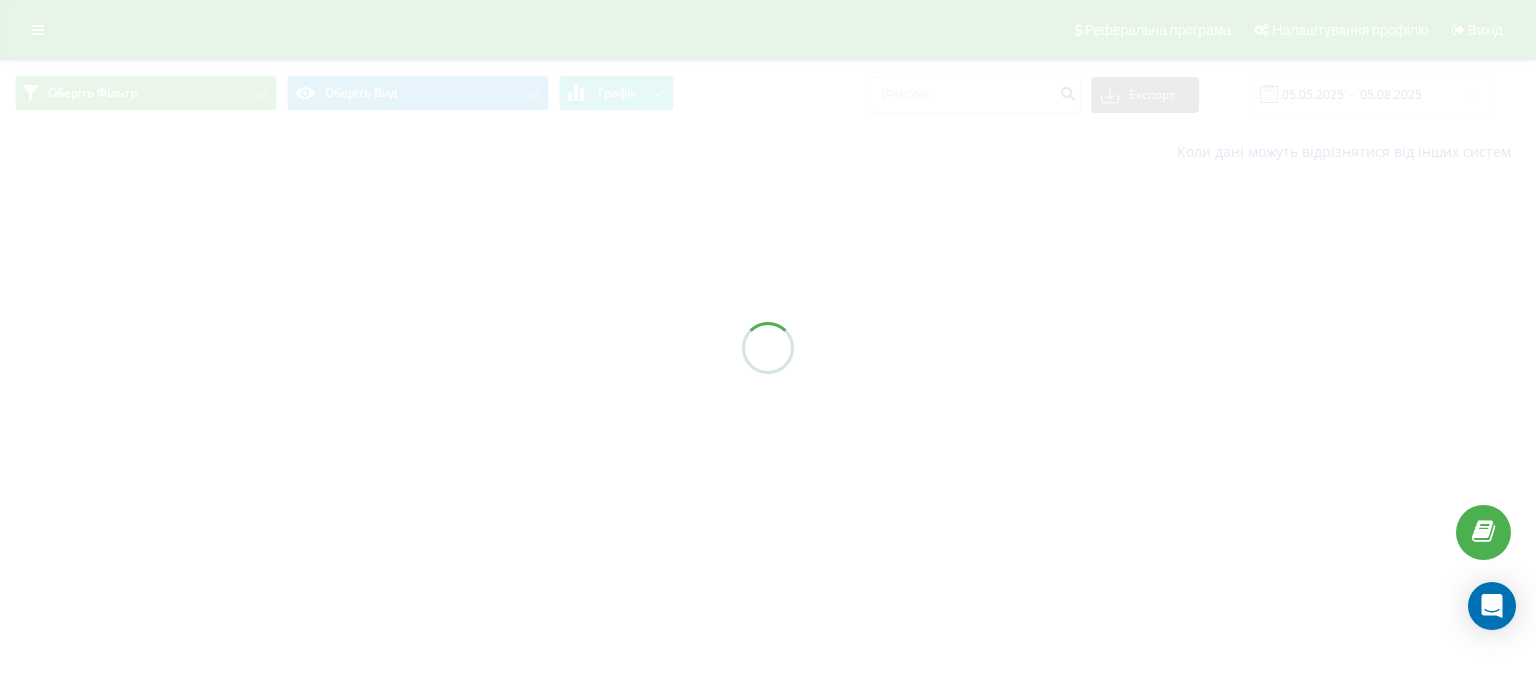 scroll, scrollTop: 0, scrollLeft: 0, axis: both 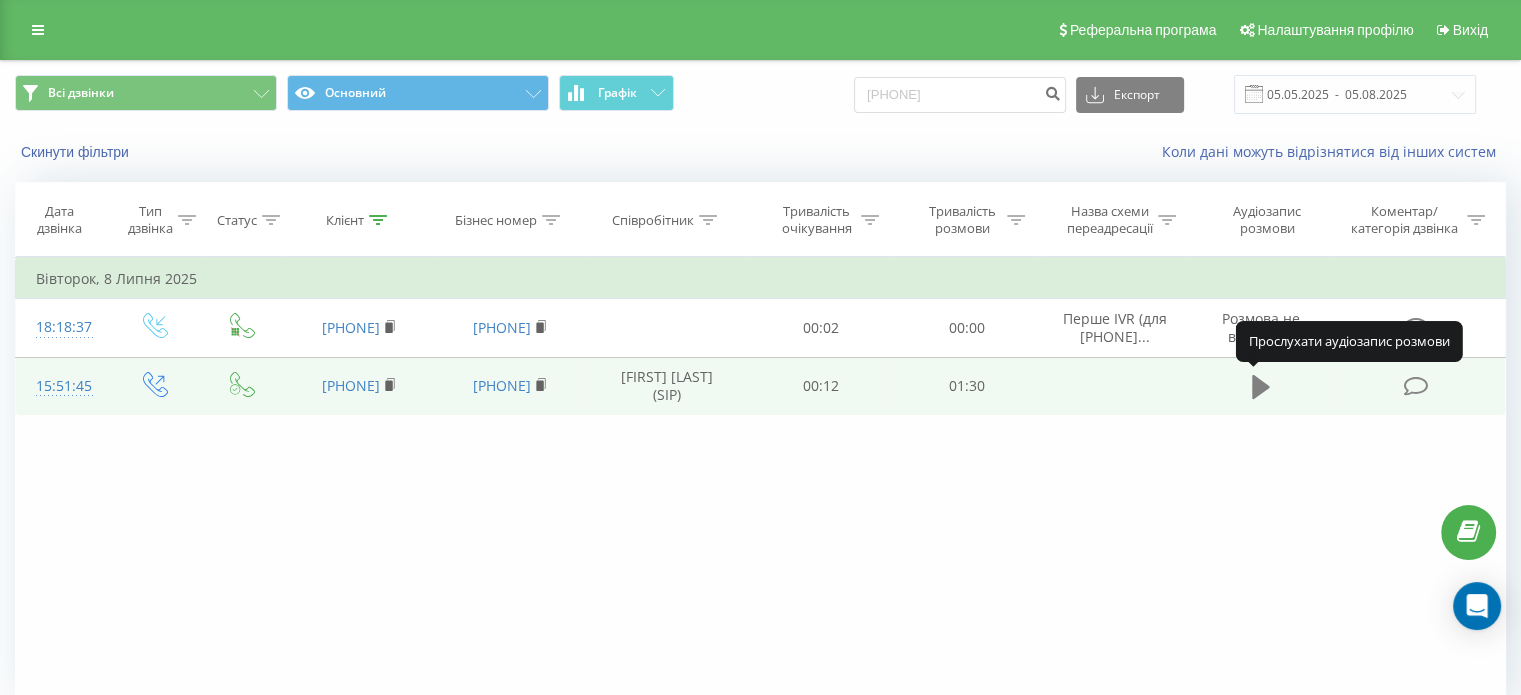 click 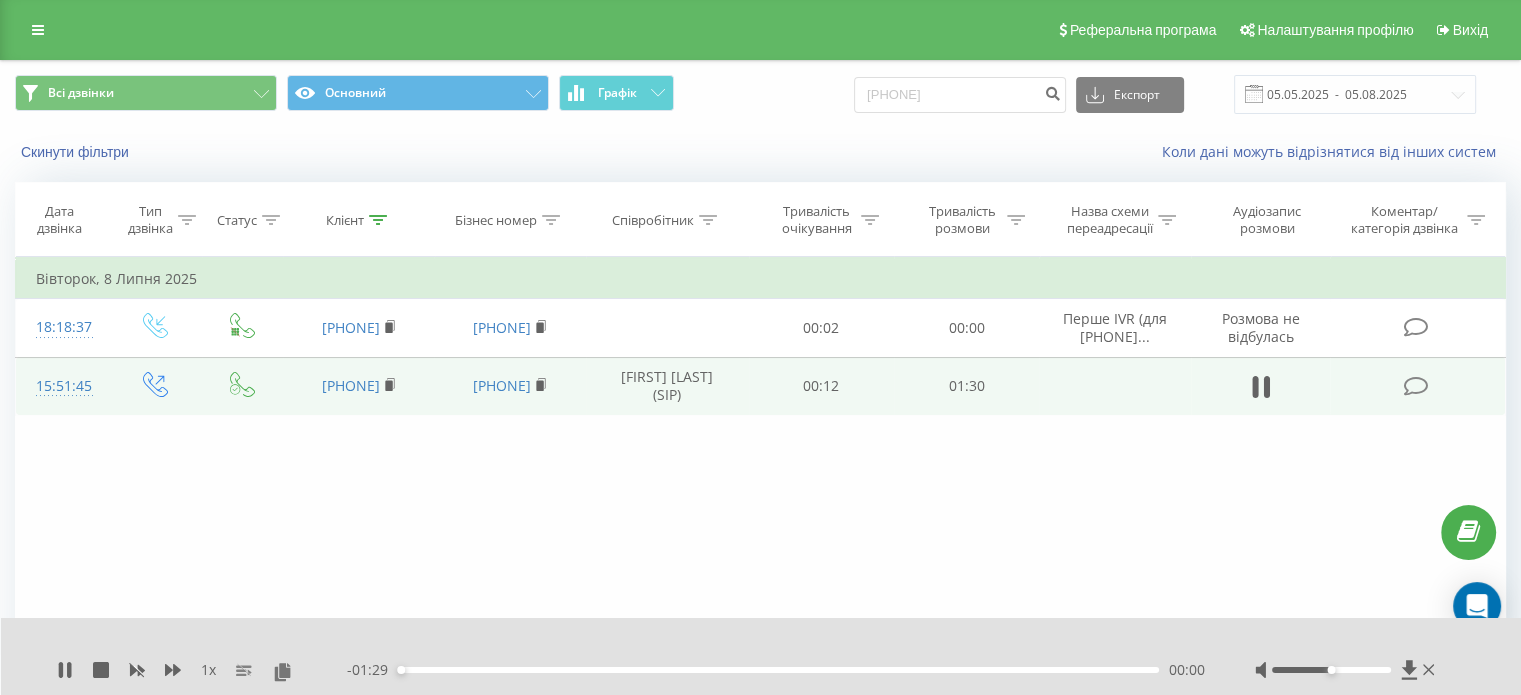 click at bounding box center [1331, 670] 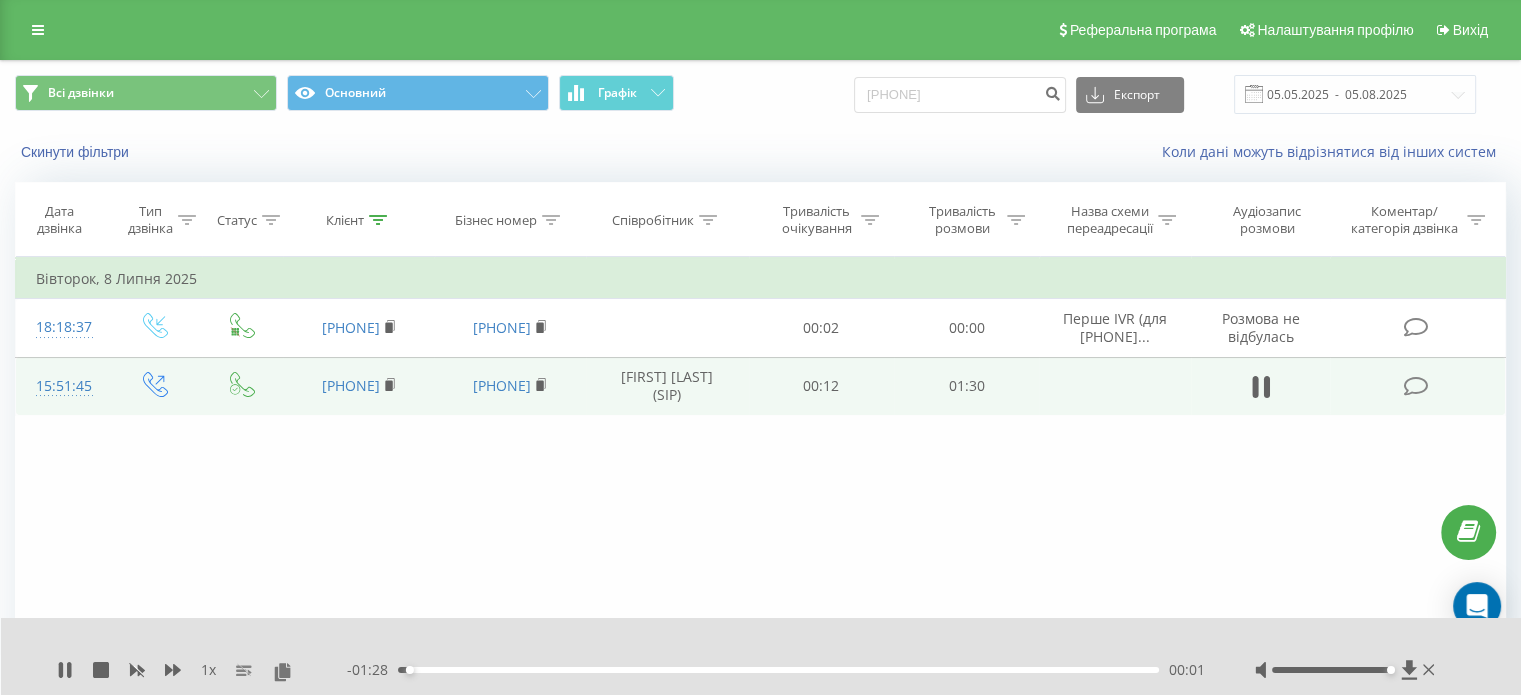 drag, startPoint x: 1364, startPoint y: 668, endPoint x: 1392, endPoint y: 668, distance: 28 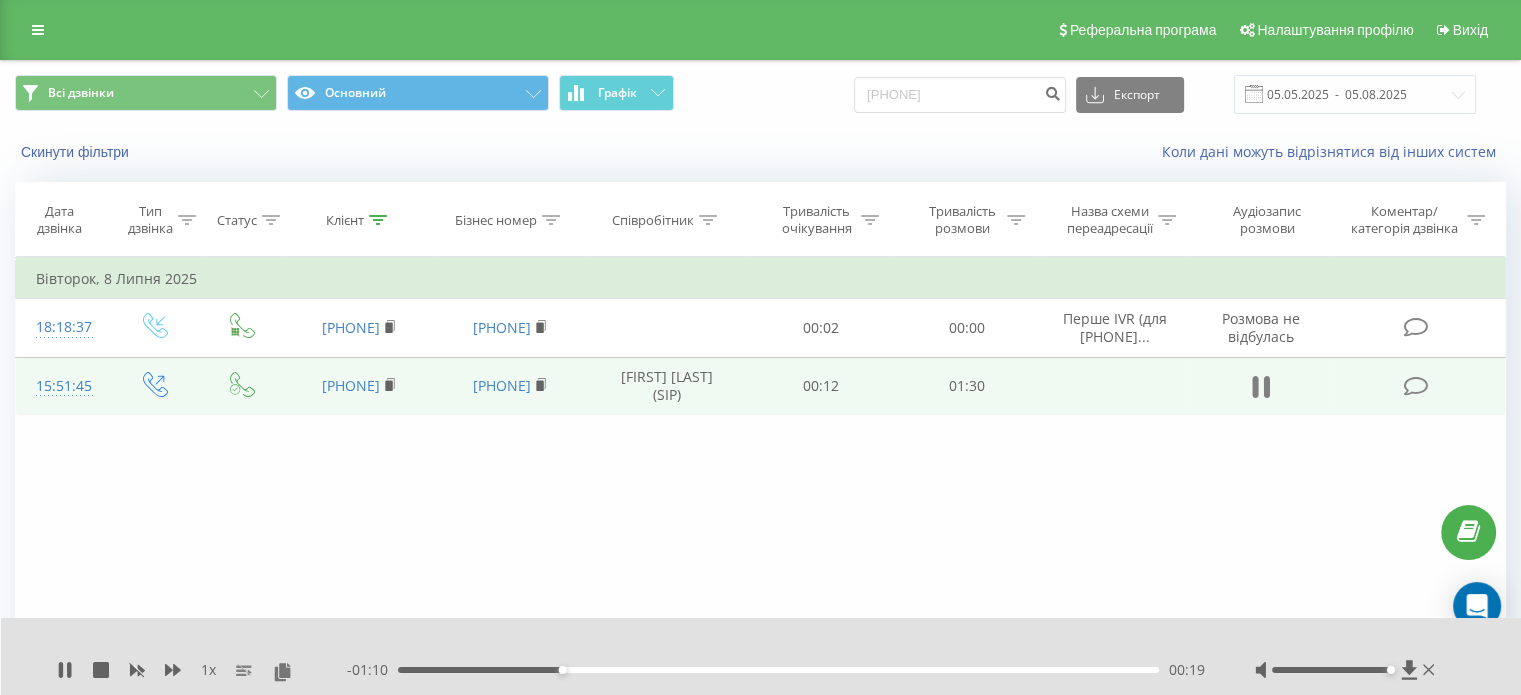 click at bounding box center [1261, 387] 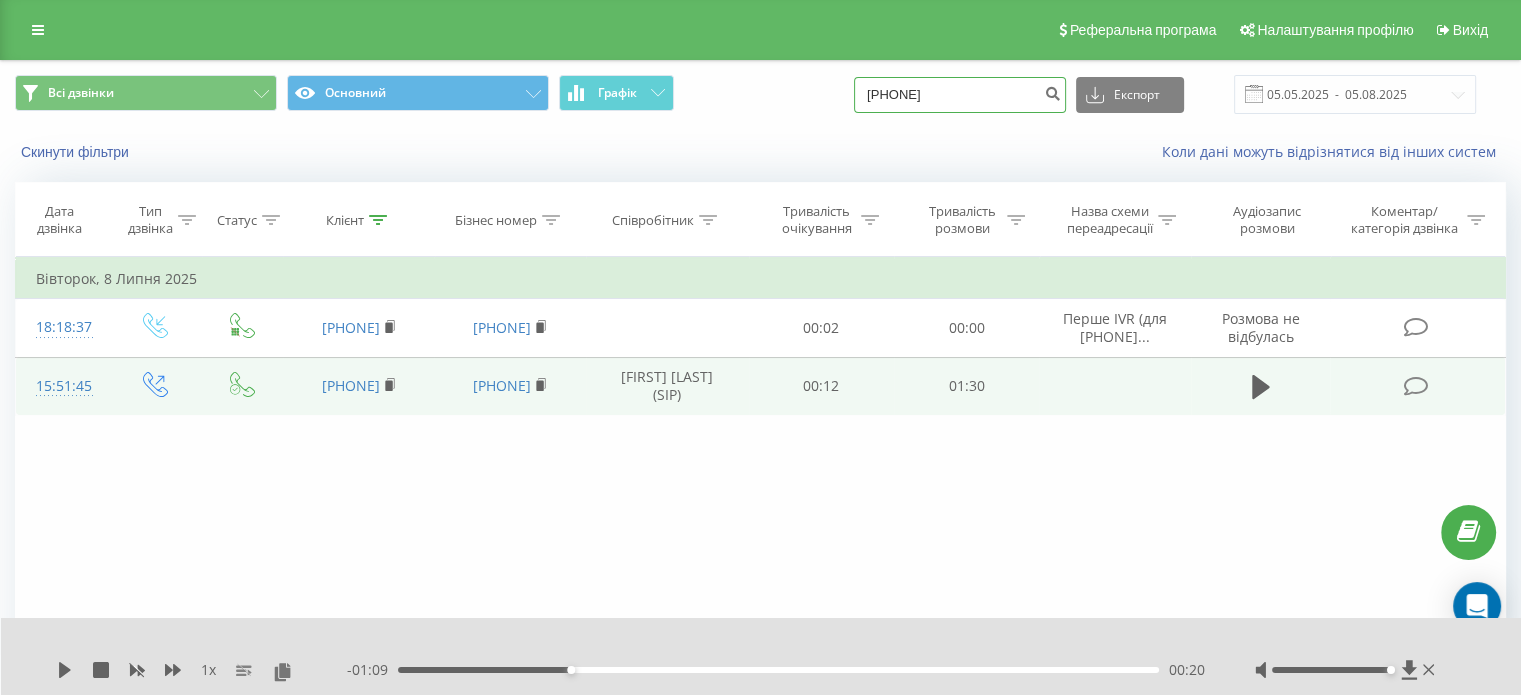 drag, startPoint x: 1015, startPoint y: 83, endPoint x: 675, endPoint y: 102, distance: 340.53046 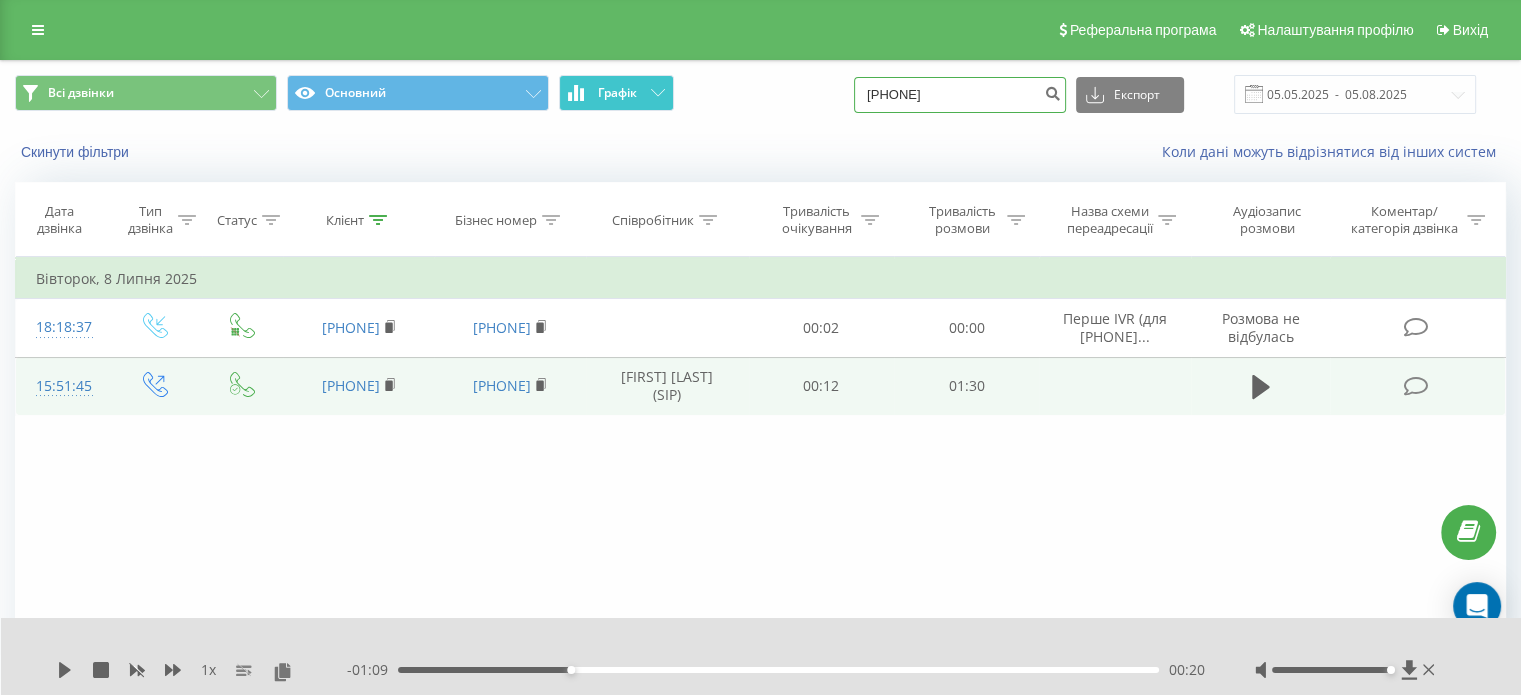 type on "380632144278" 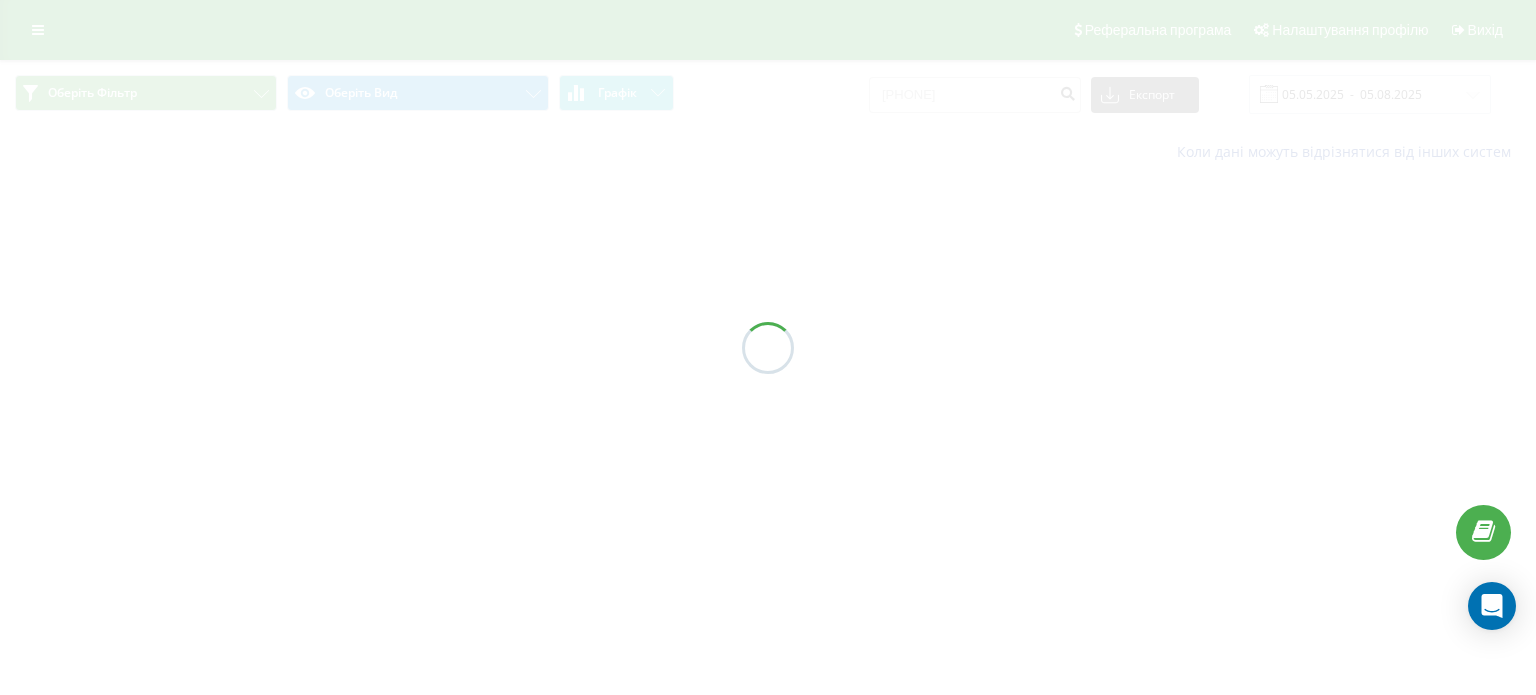 scroll, scrollTop: 0, scrollLeft: 0, axis: both 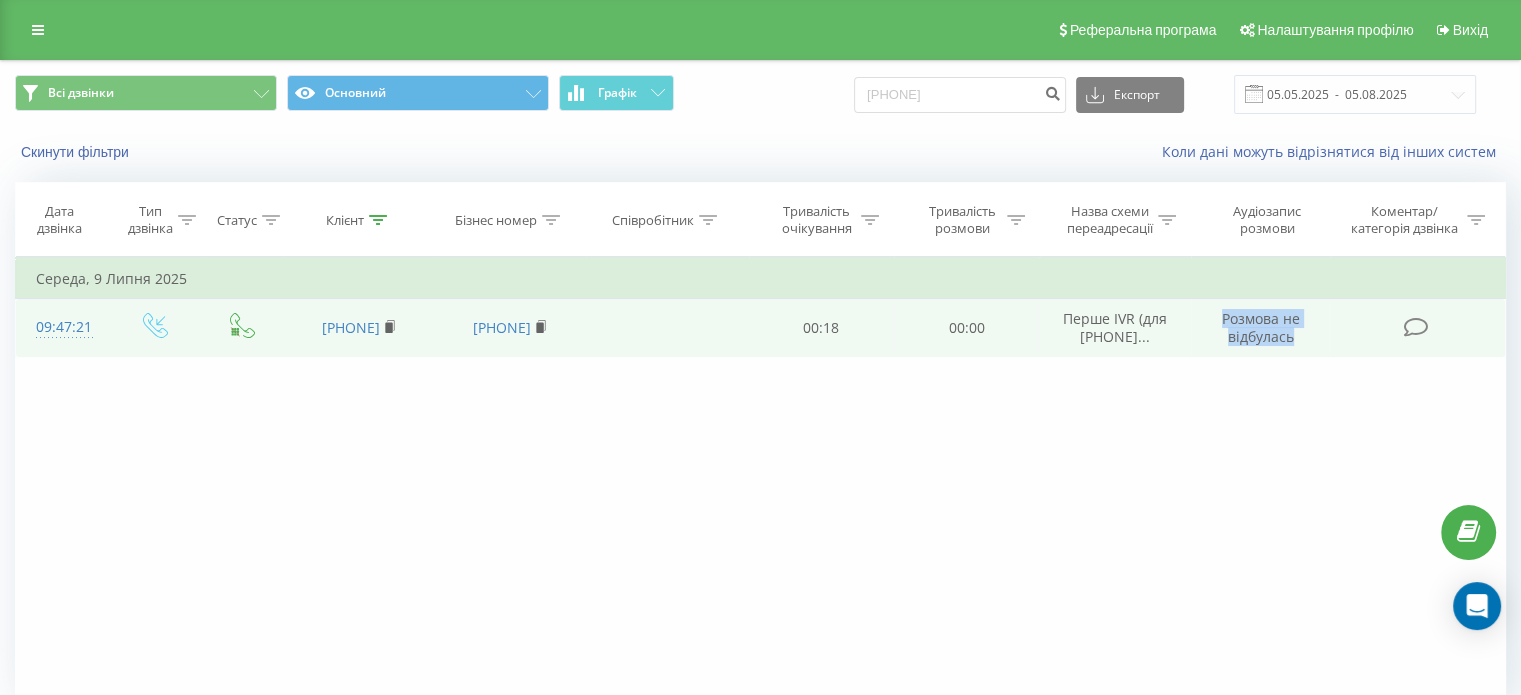 drag, startPoint x: 1212, startPoint y: 308, endPoint x: 1304, endPoint y: 342, distance: 98.0816 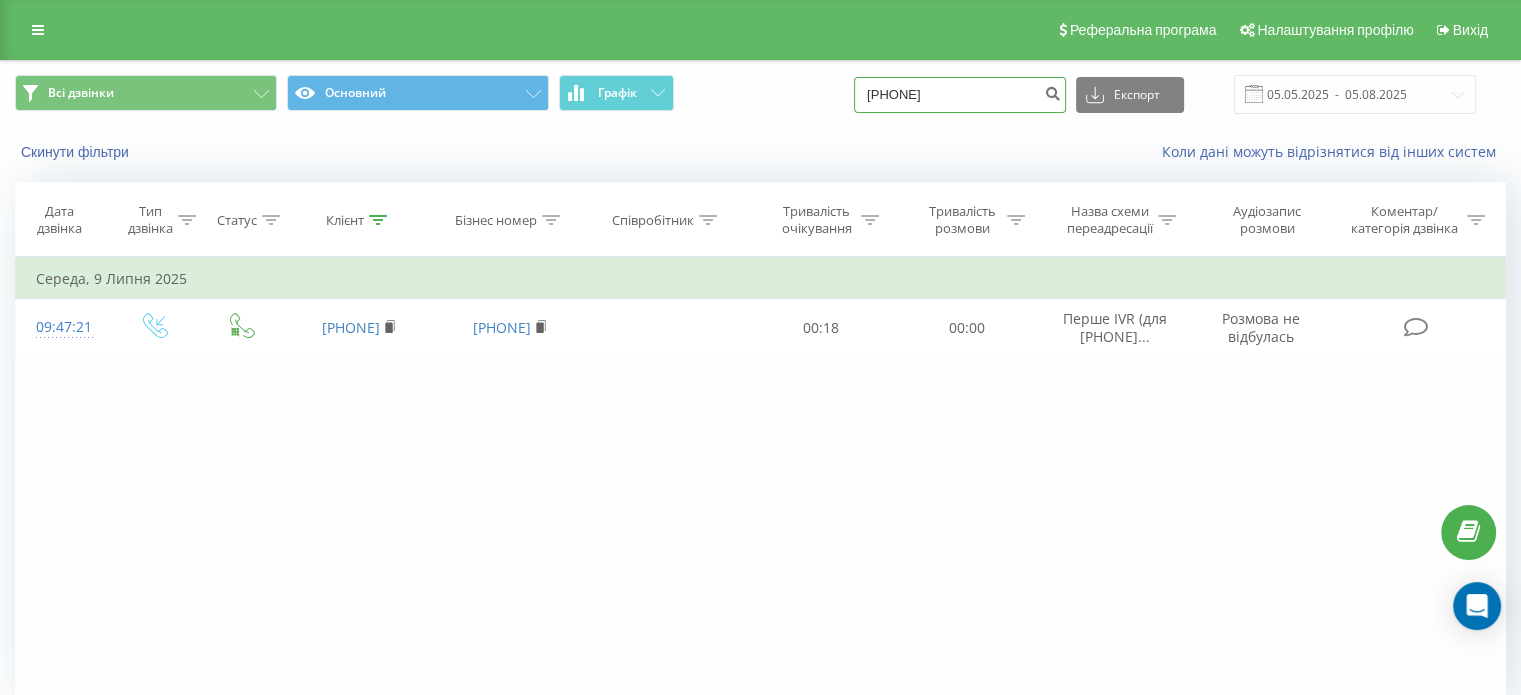 drag, startPoint x: 996, startPoint y: 100, endPoint x: 816, endPoint y: 102, distance: 180.01111 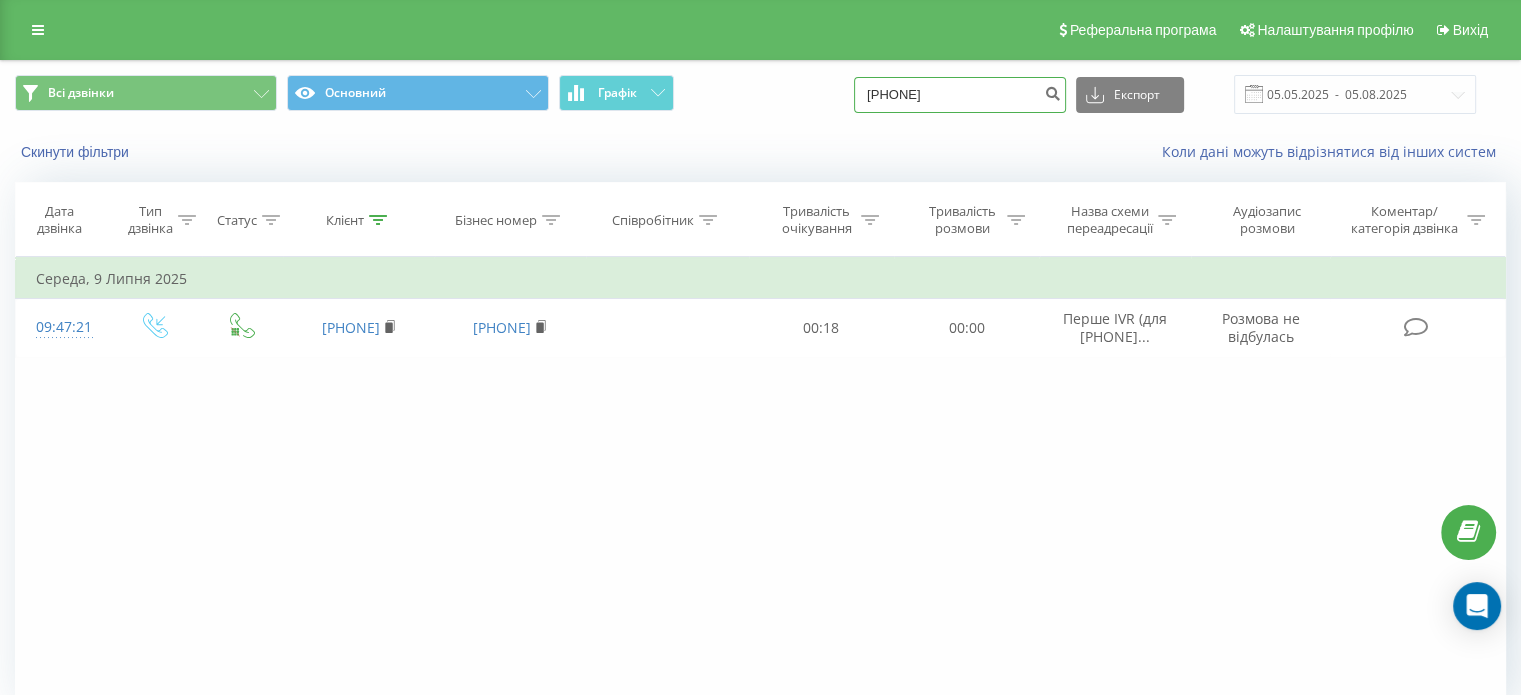 type on "[PHONE]" 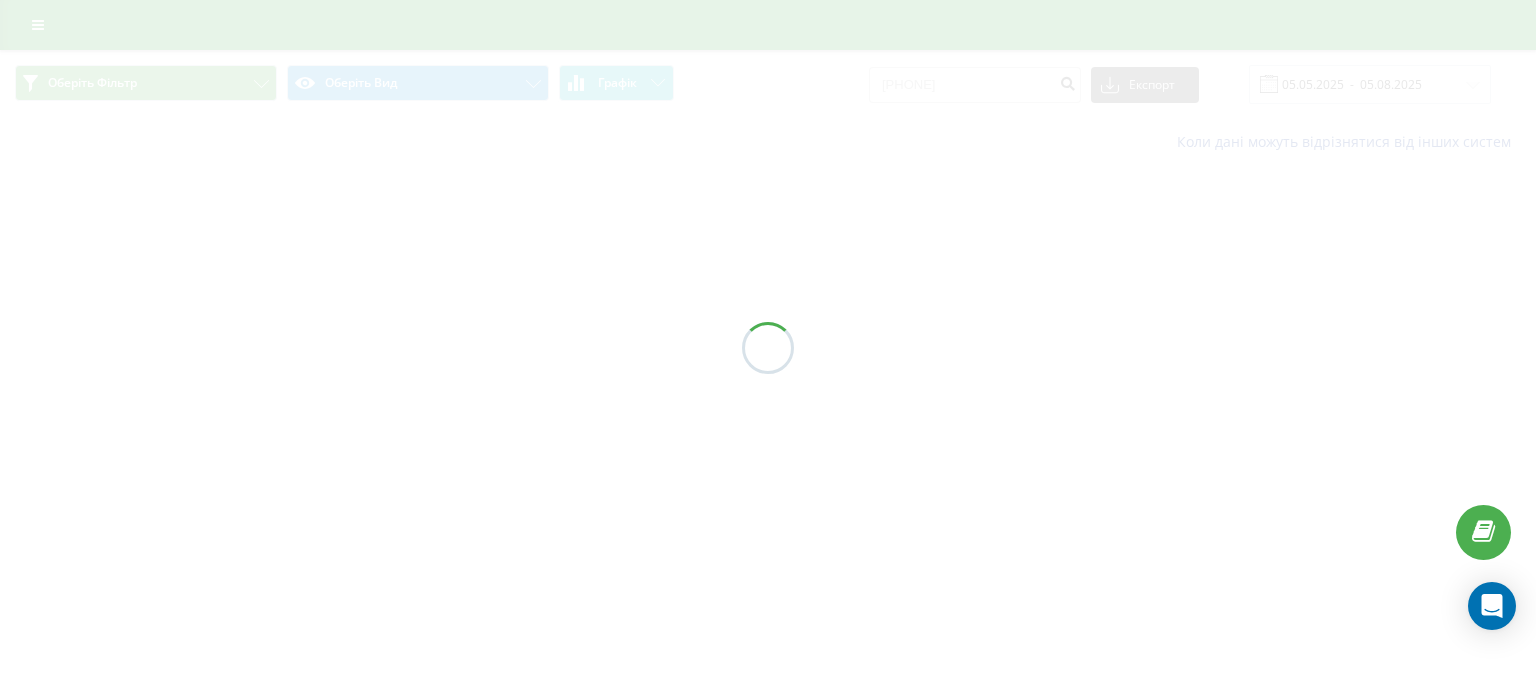 scroll, scrollTop: 0, scrollLeft: 0, axis: both 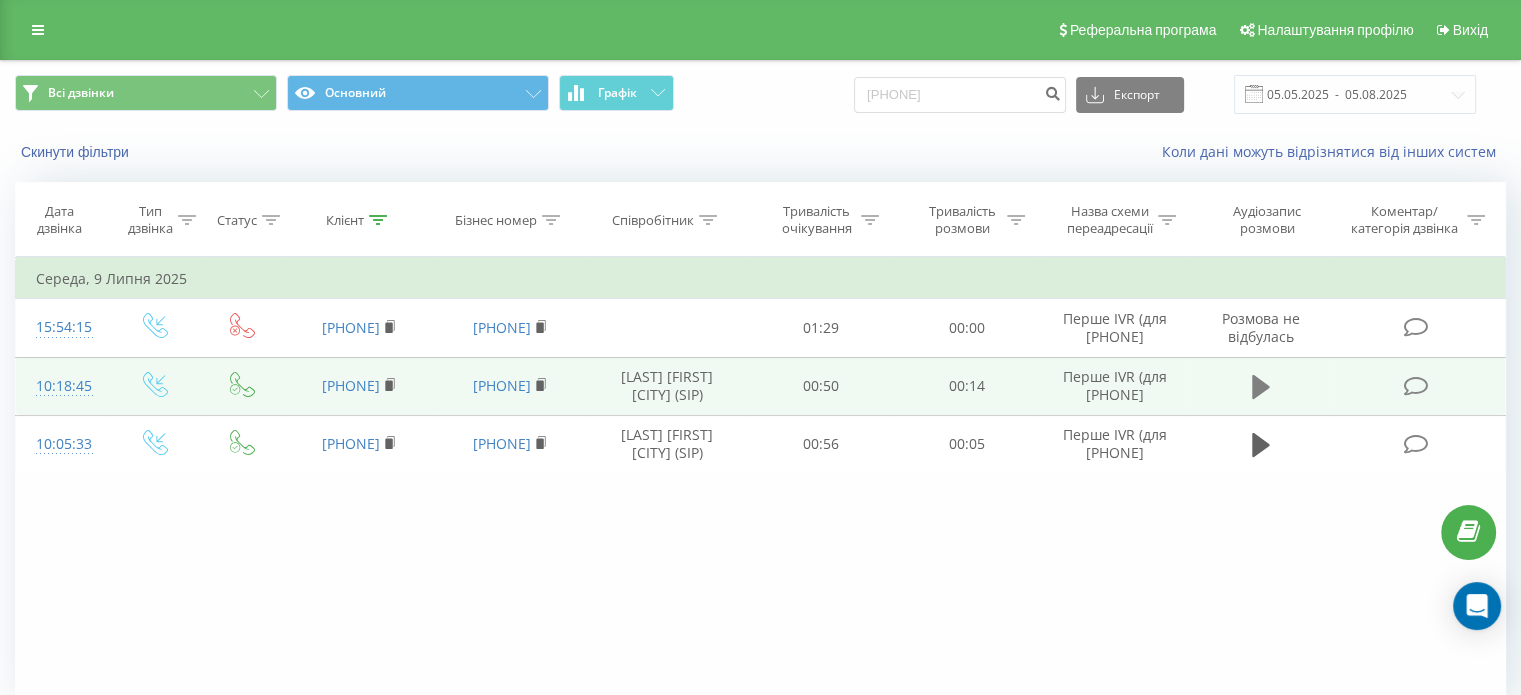 click 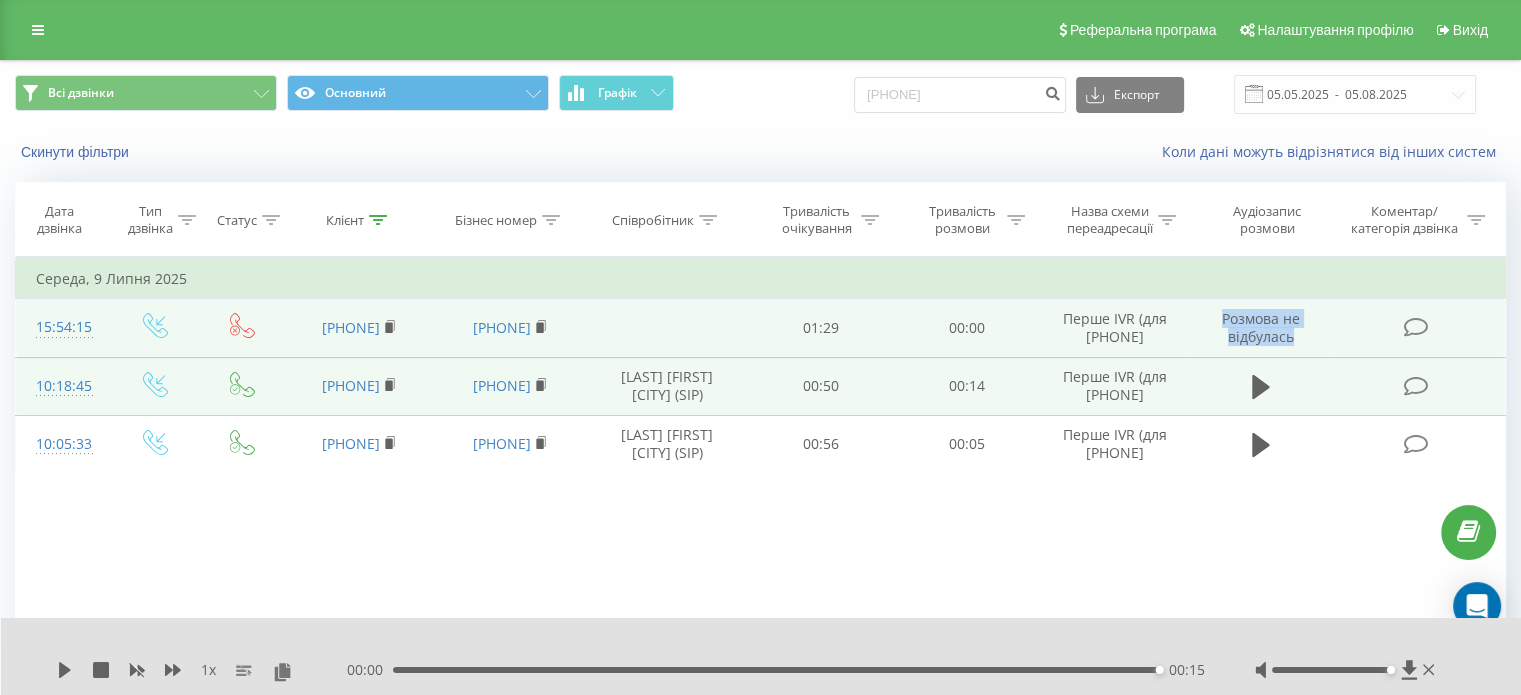 drag, startPoint x: 1215, startPoint y: 313, endPoint x: 1301, endPoint y: 337, distance: 89.28606 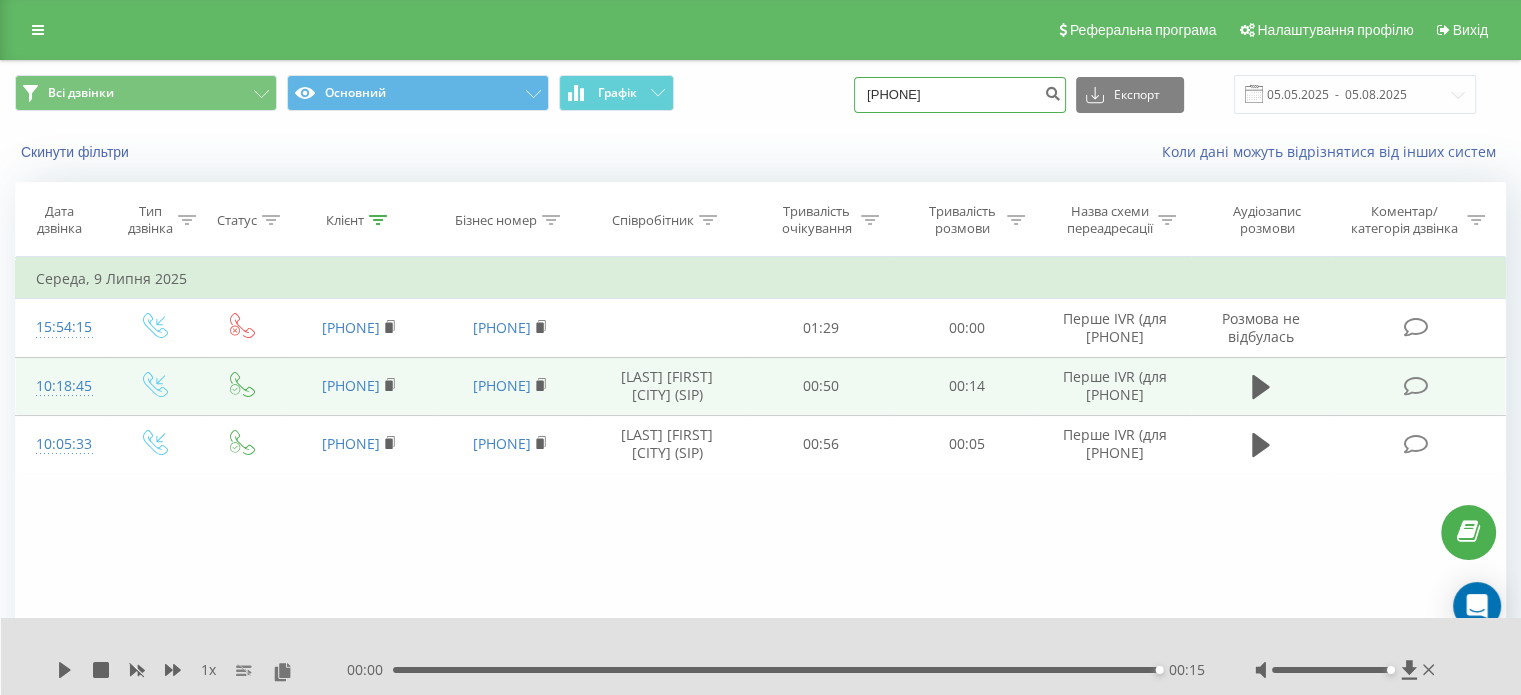 drag, startPoint x: 985, startPoint y: 93, endPoint x: 638, endPoint y: 113, distance: 347.5759 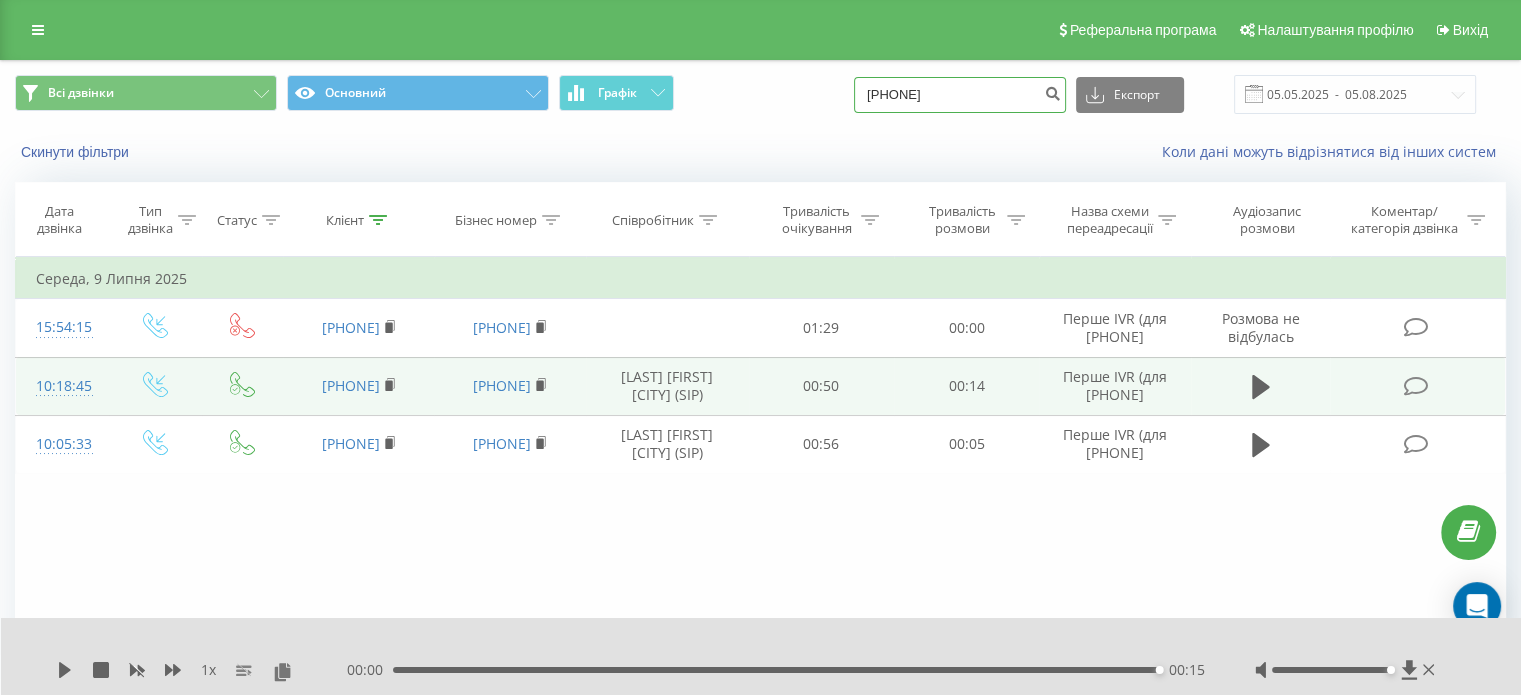type on "[PHONE]" 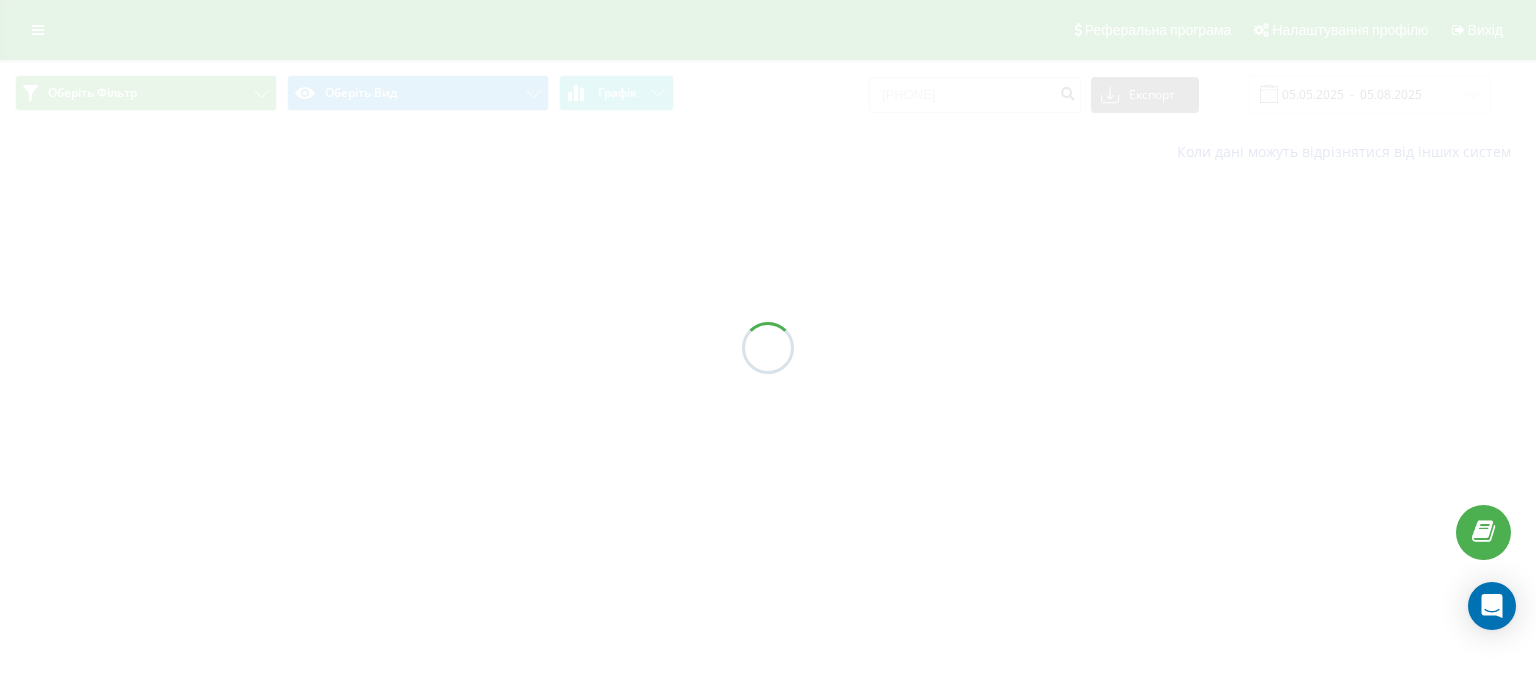 scroll, scrollTop: 0, scrollLeft: 0, axis: both 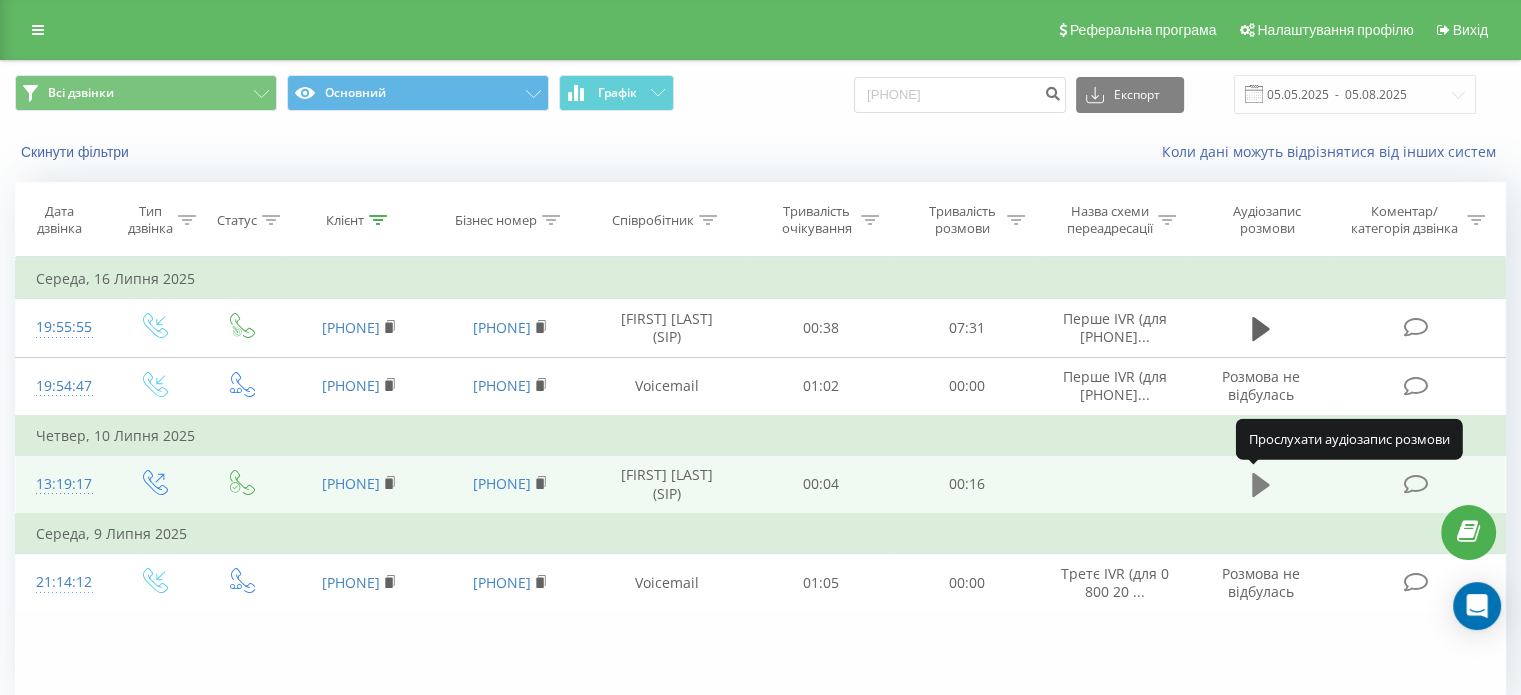 click 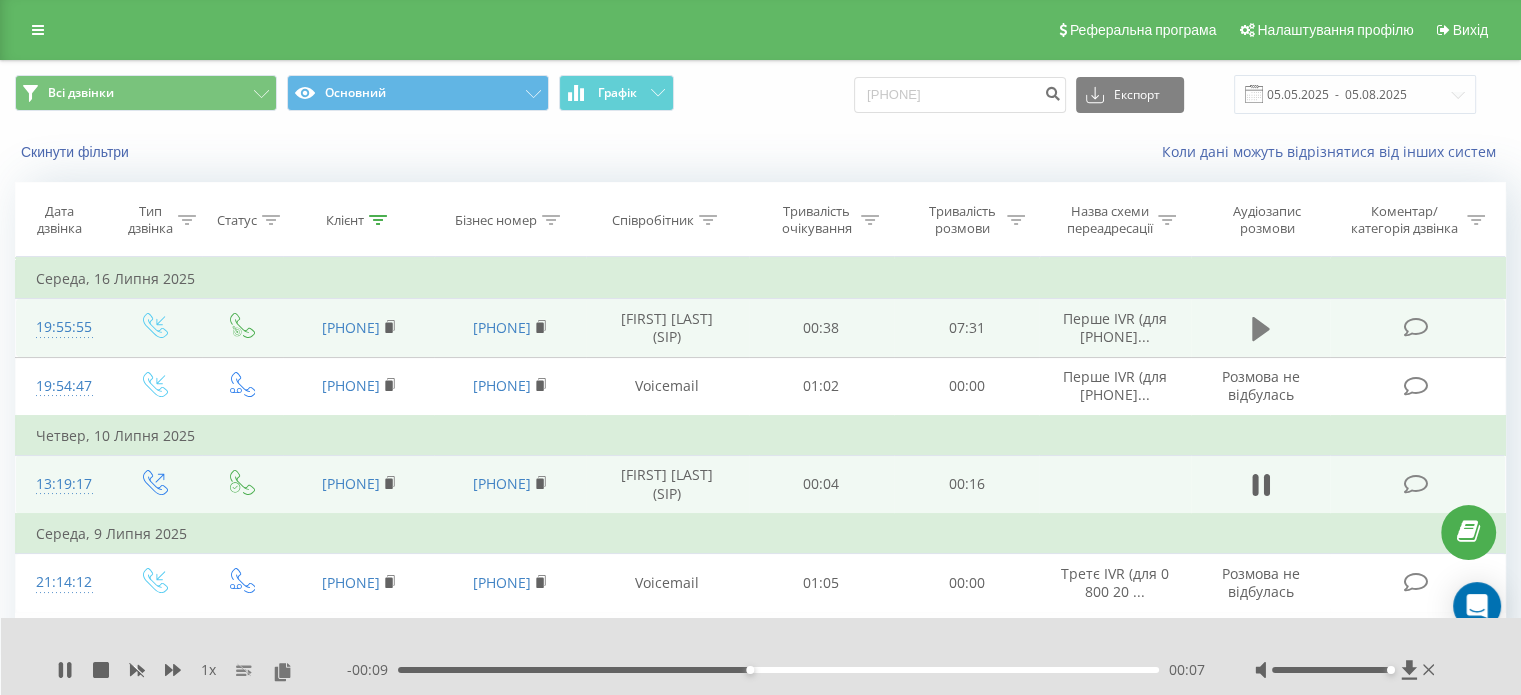 click 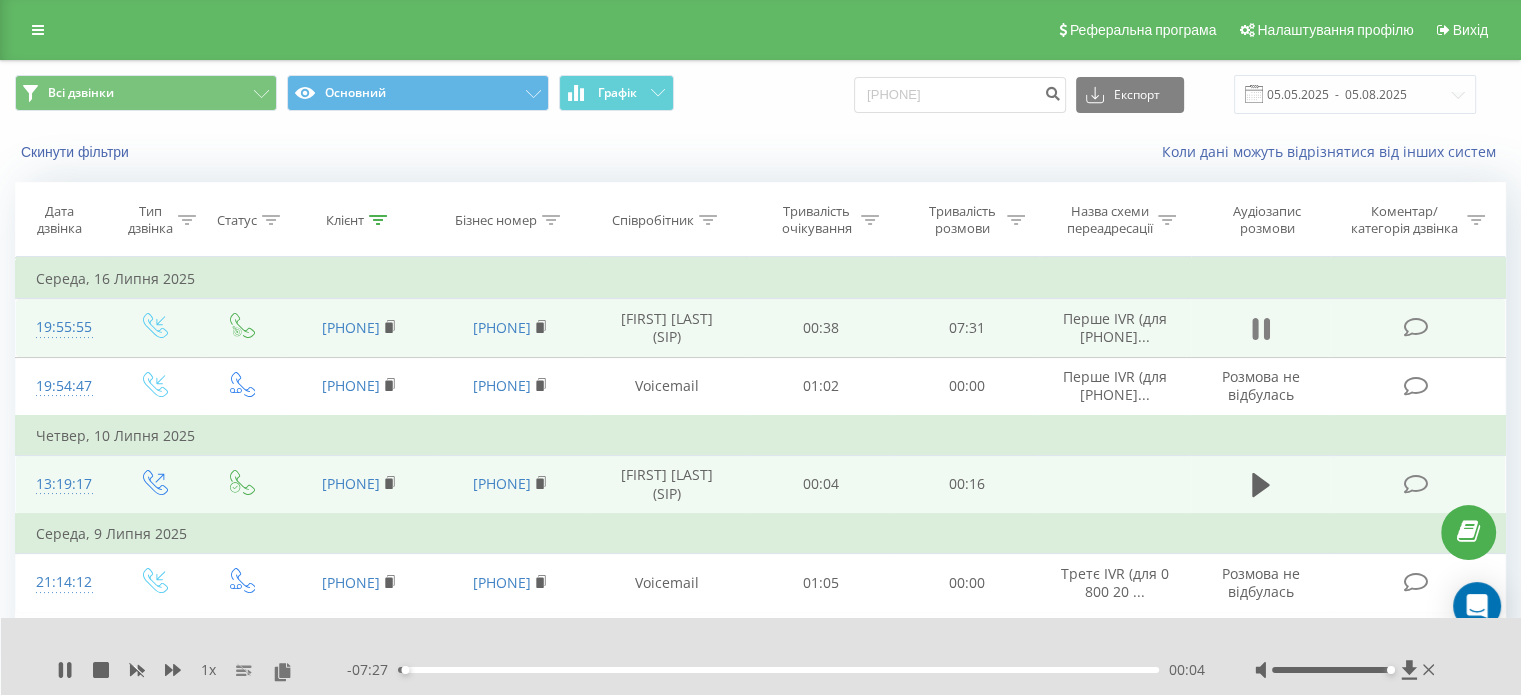 click 